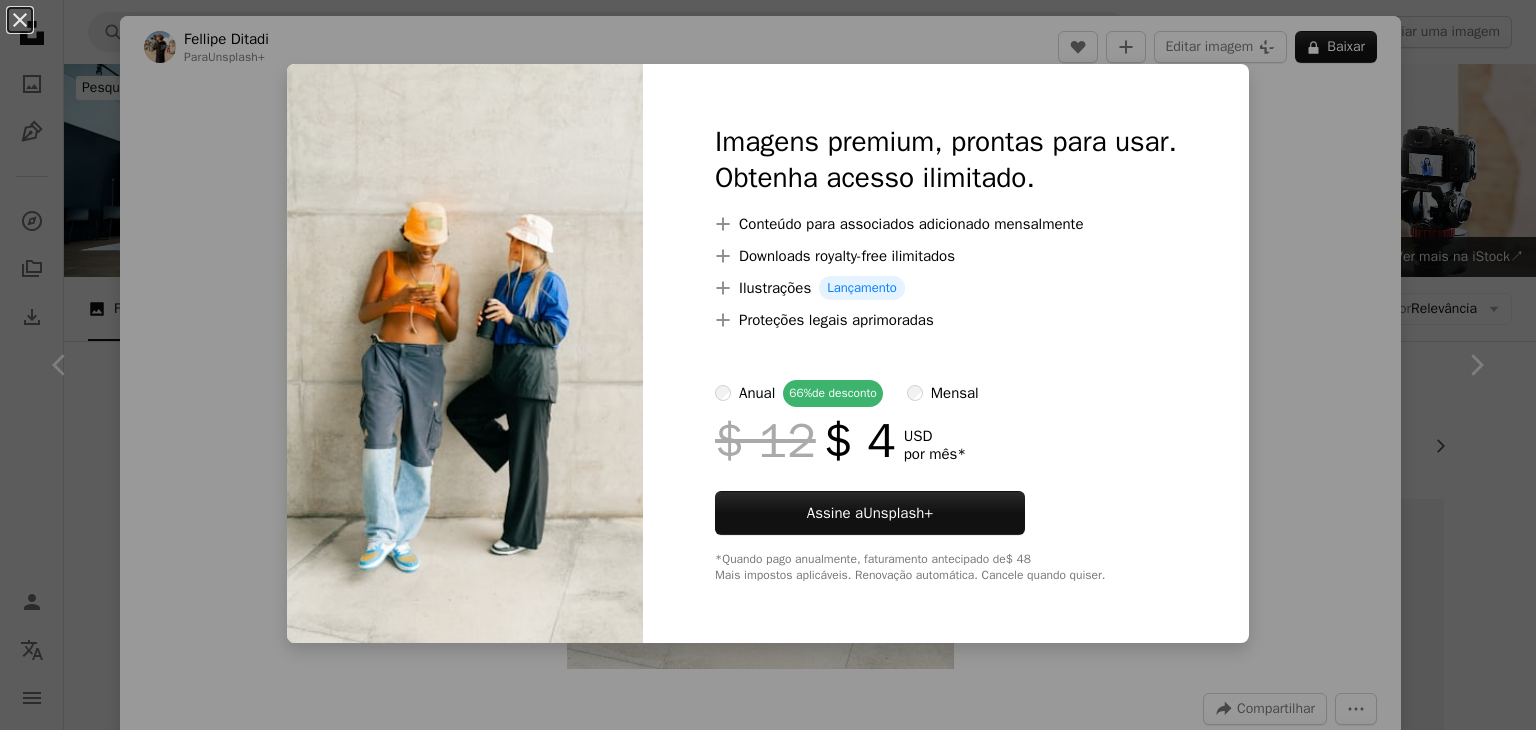 scroll, scrollTop: 15900, scrollLeft: 0, axis: vertical 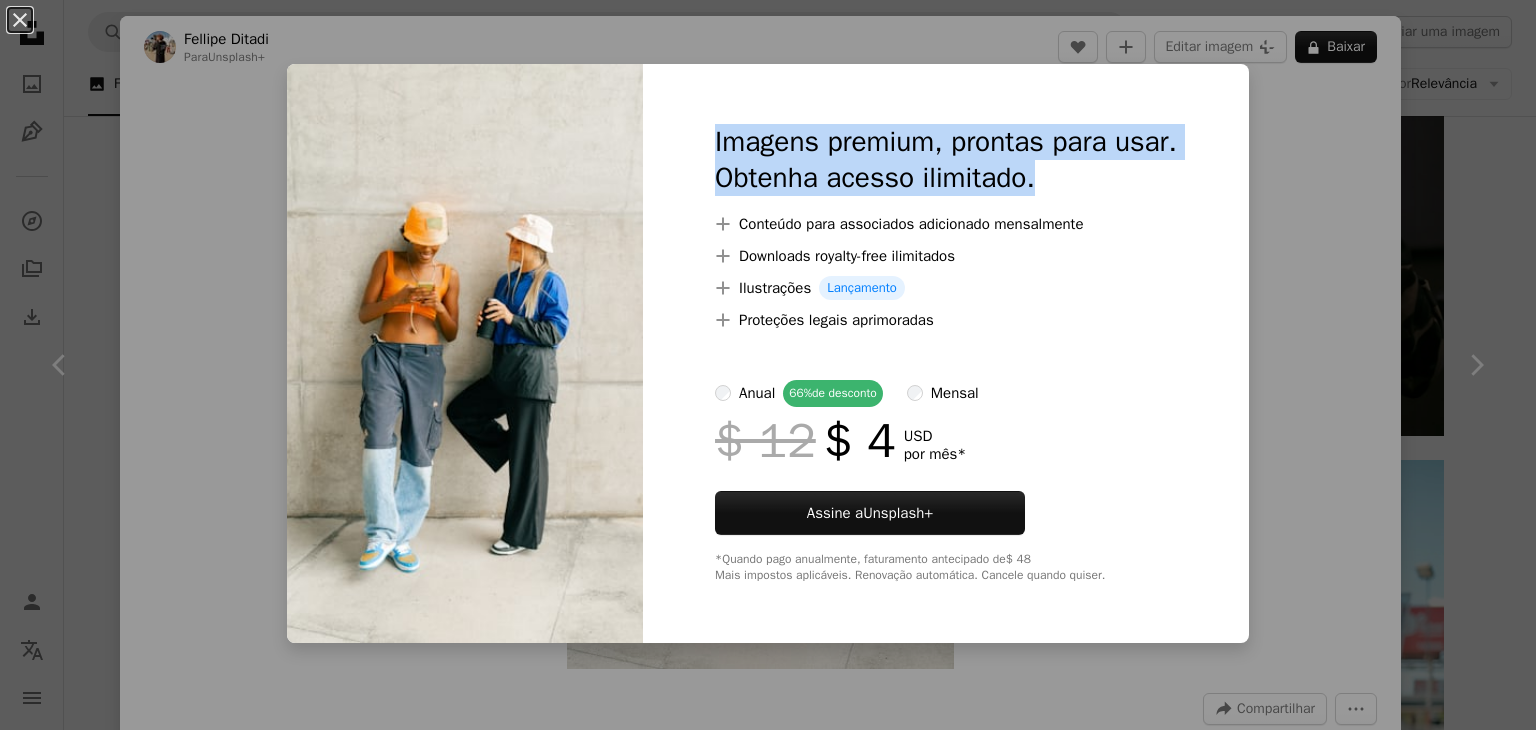 click on "An X shape Imagens premium, prontas para usar. Obtenha acesso ilimitado. A plus sign Conteúdo para associados adicionado mensalmente A plus sign Downloads royalty-free ilimitados A plus sign Ilustrações  Lançamento A plus sign Proteções legais aprimoradas anual 66%  de desconto mensal $ 12   $ 4 USD por mês * Assine a  Unsplash+ *Quando pago anualmente, faturamento antecipado de  $ 48 Mais impostos aplicáveis. Renovação automática. Cancele quando quiser." at bounding box center (768, 365) 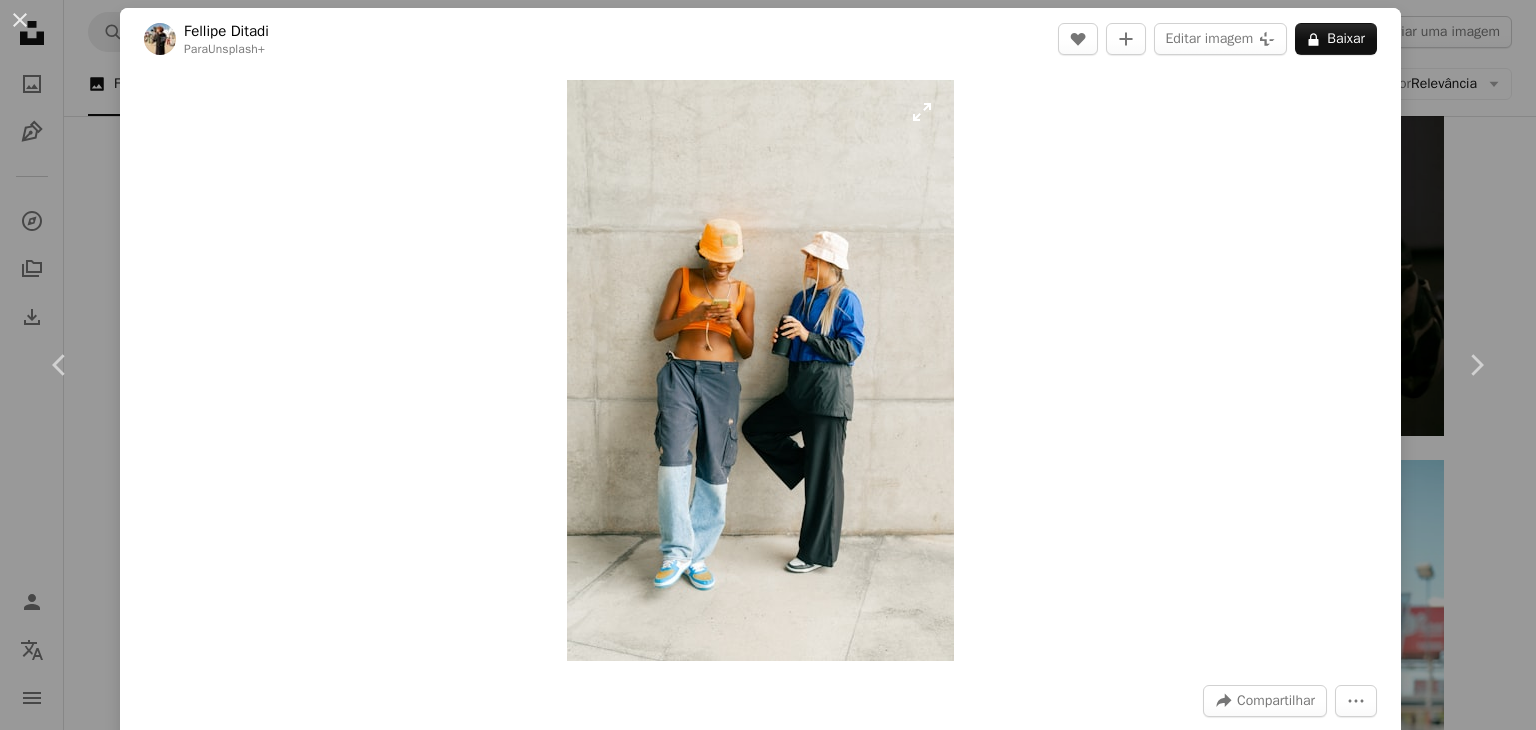 scroll, scrollTop: 0, scrollLeft: 0, axis: both 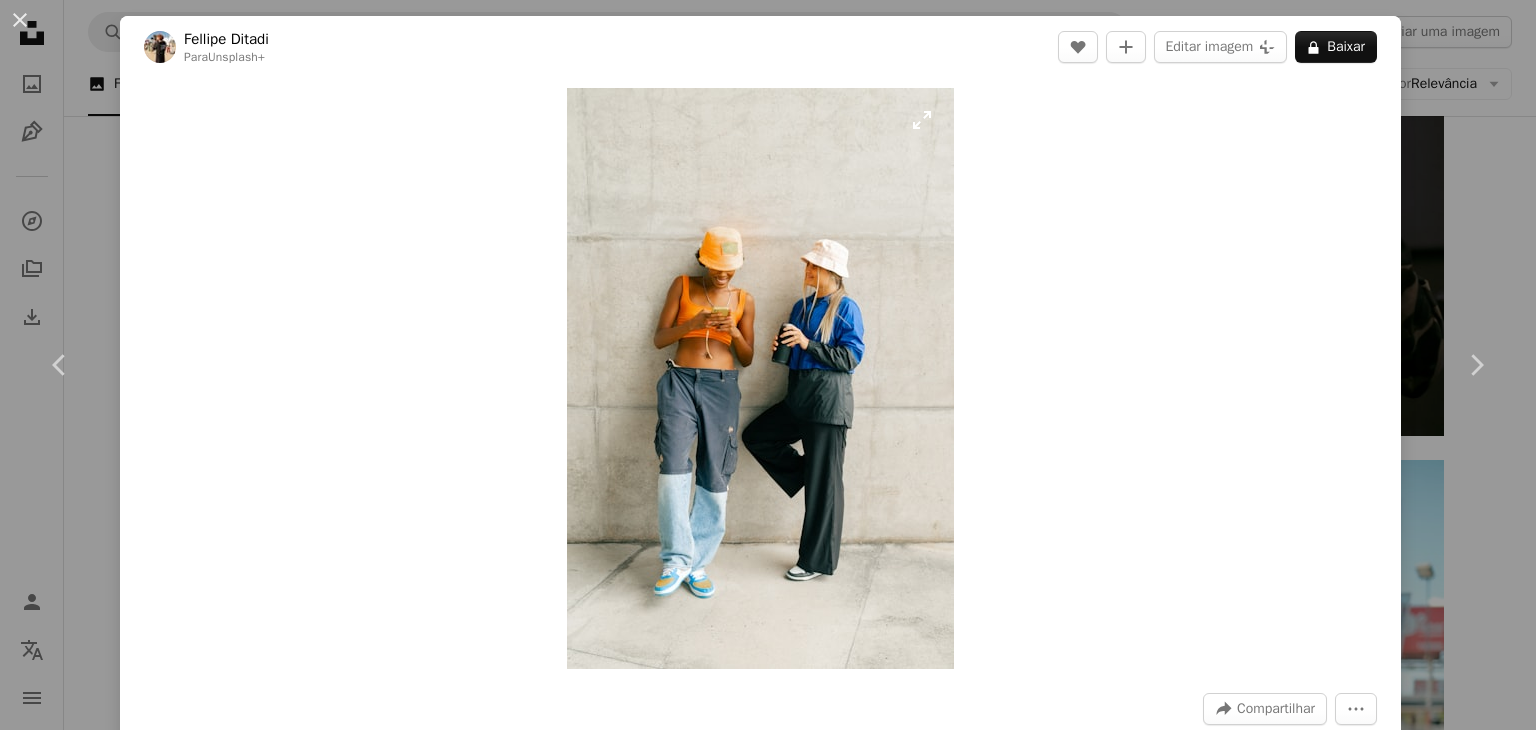 click at bounding box center [760, 378] 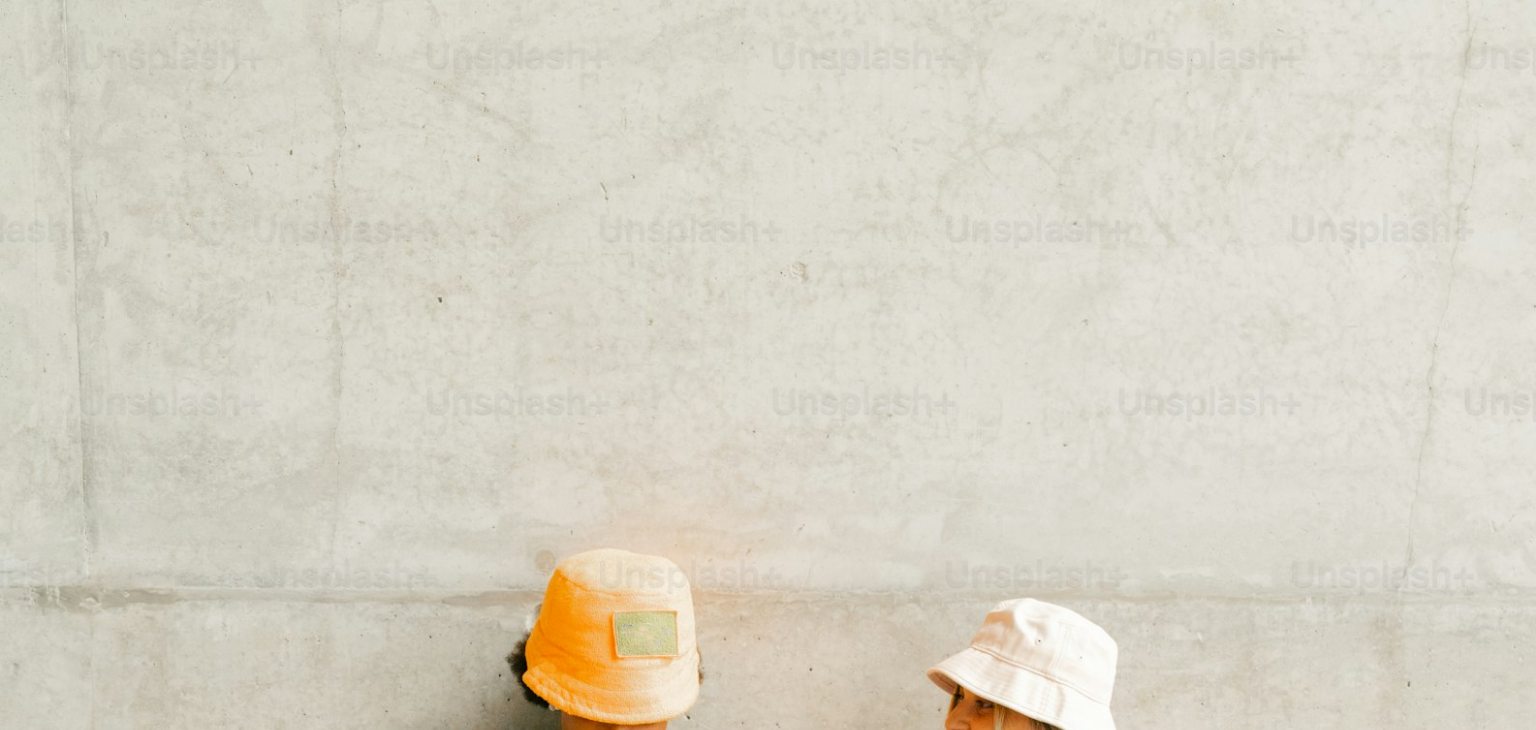 scroll, scrollTop: 766, scrollLeft: 0, axis: vertical 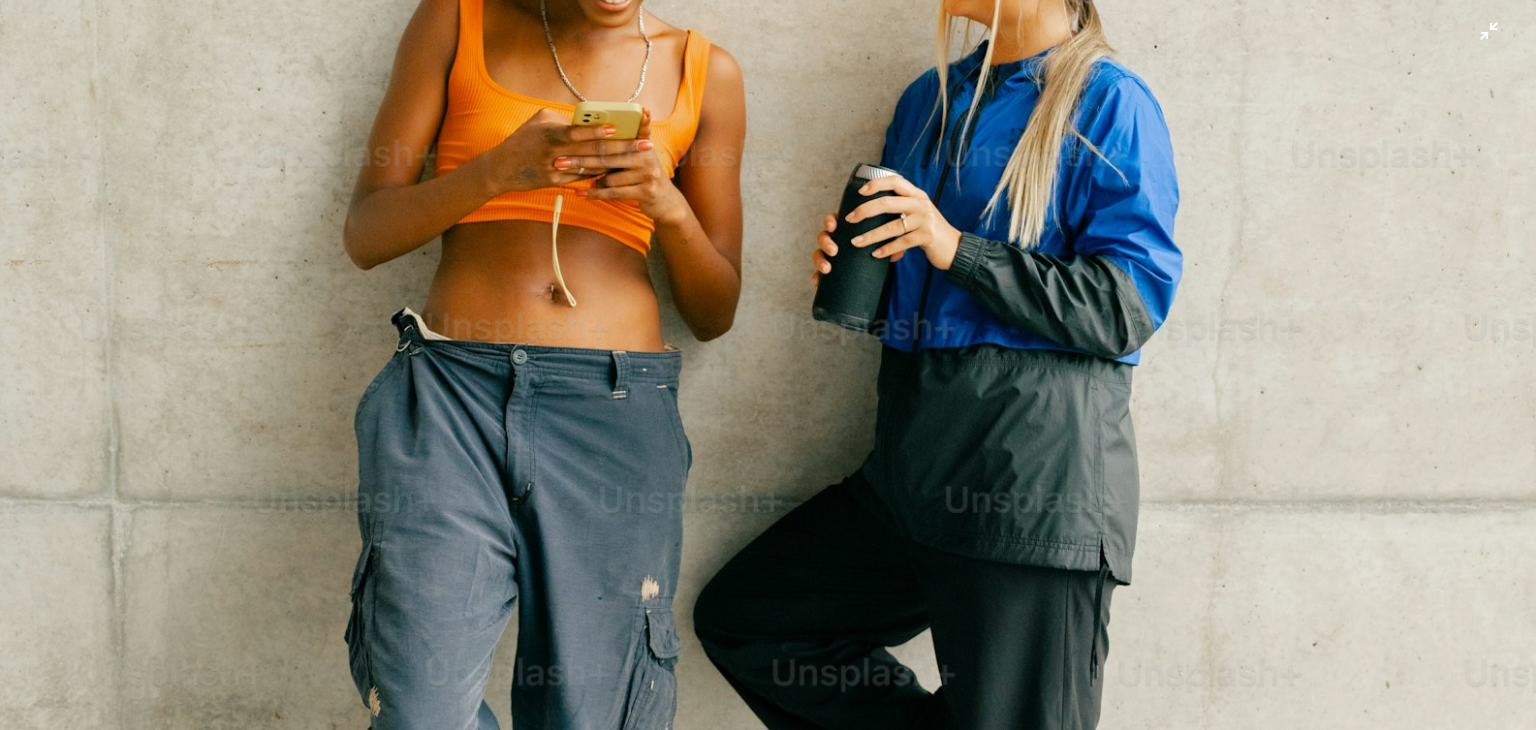click at bounding box center [768, 386] 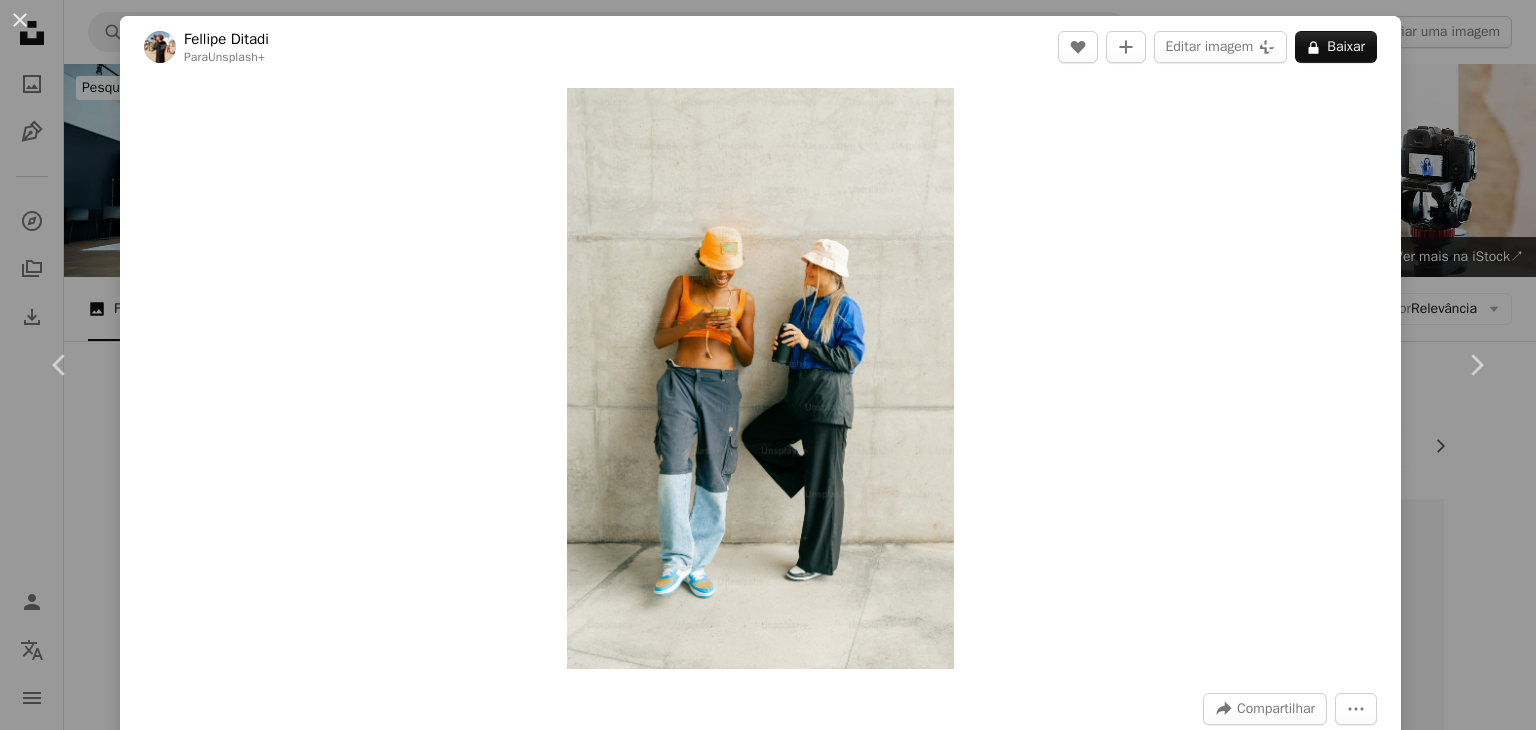 click on "Zoom in" at bounding box center [760, 378] 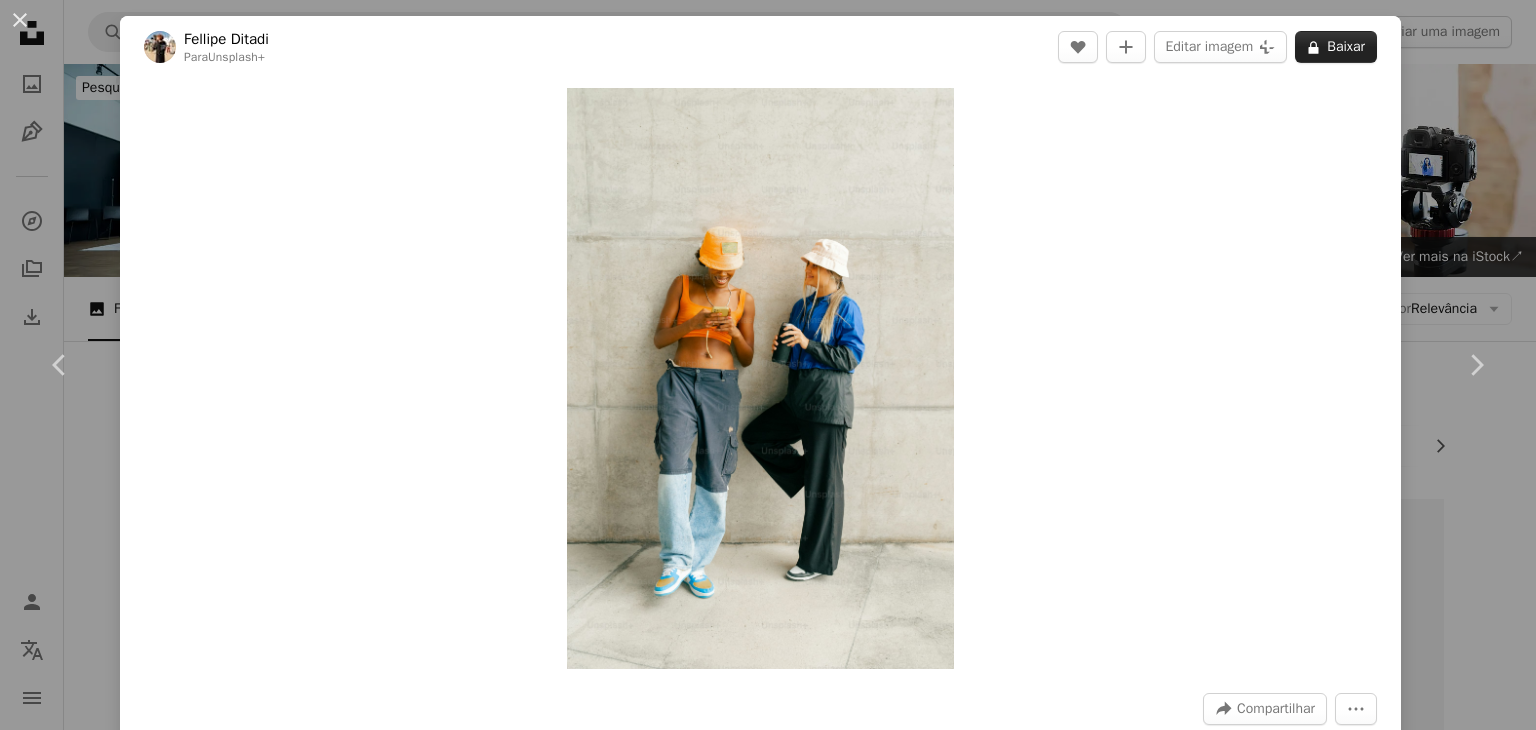 click on "A lock" 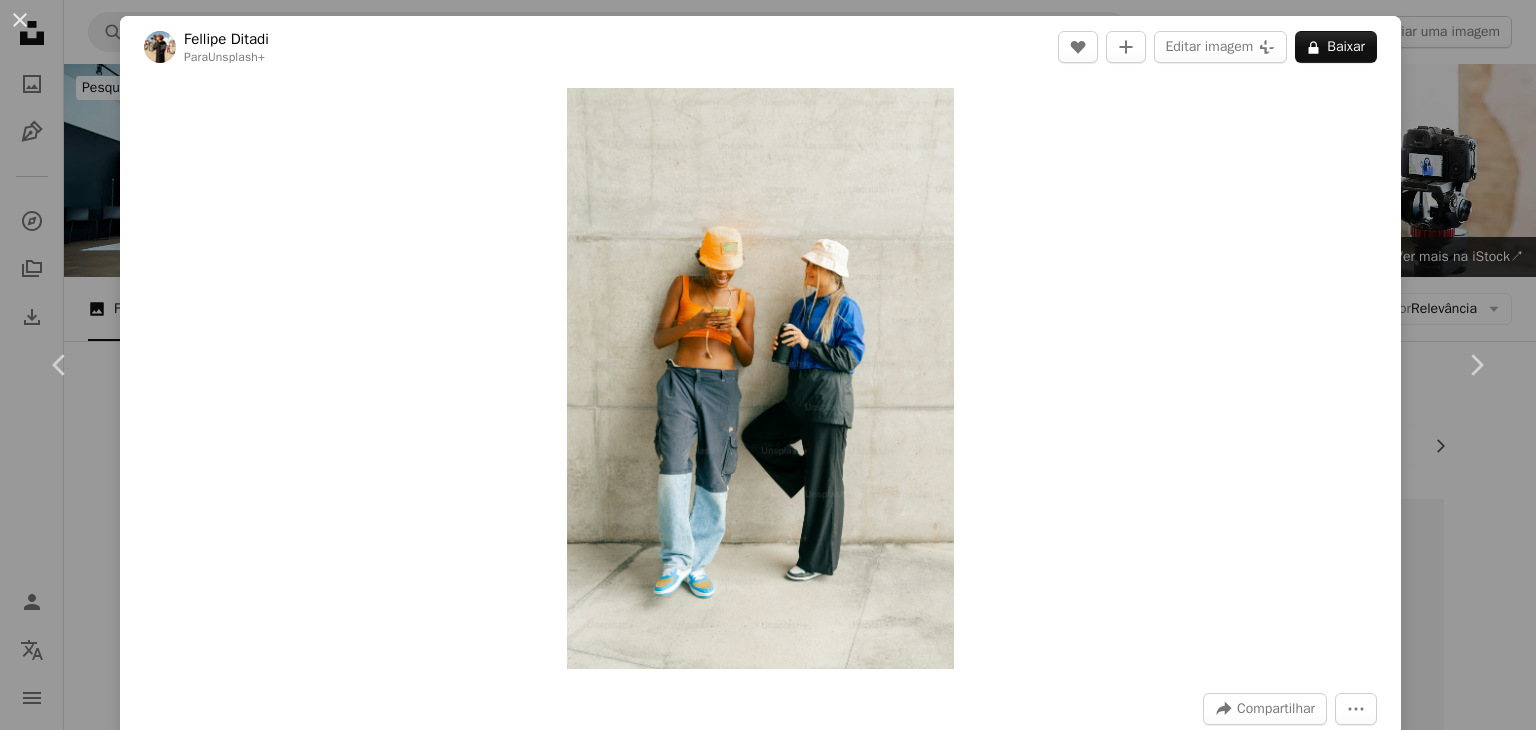 click on "mensal" at bounding box center (943, 19305) 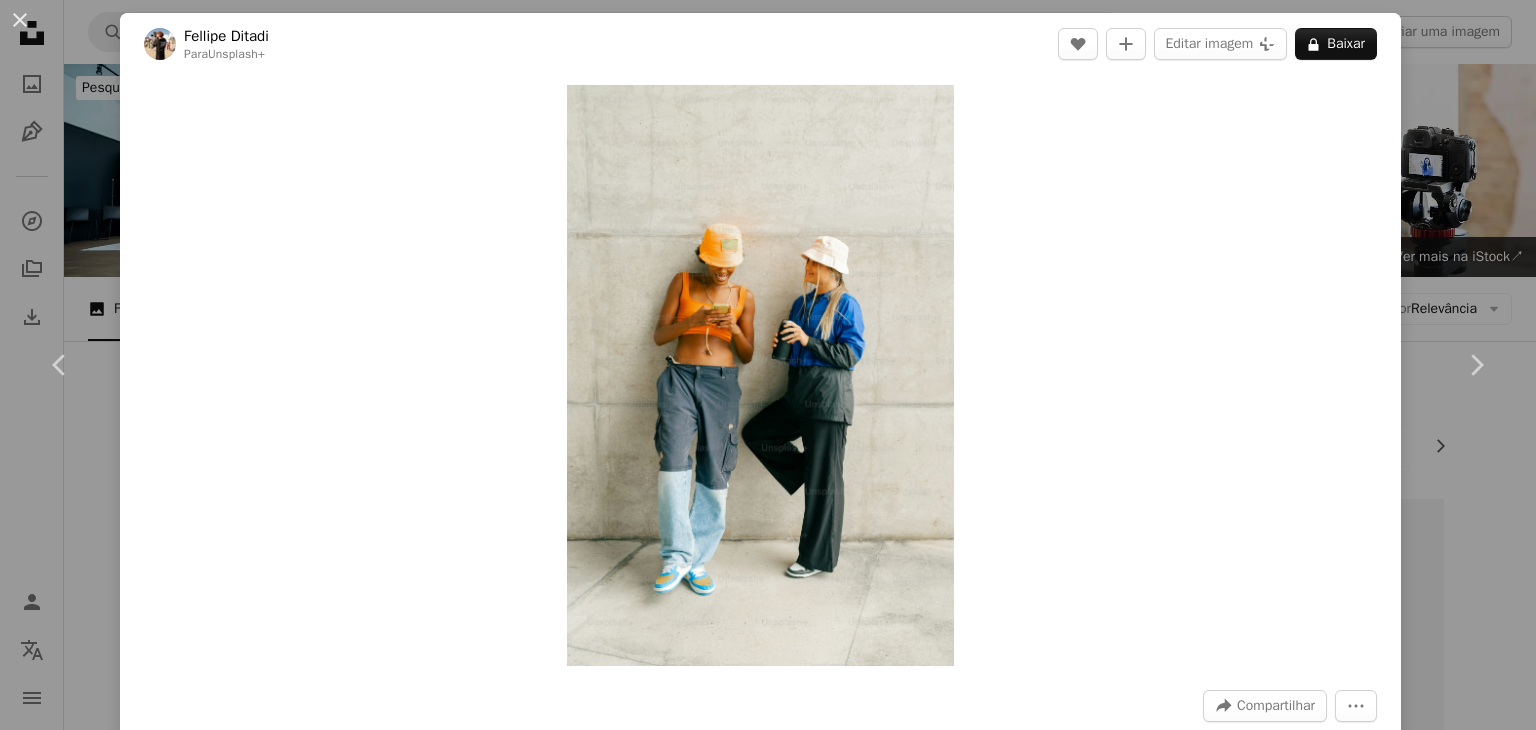 scroll, scrollTop: 0, scrollLeft: 0, axis: both 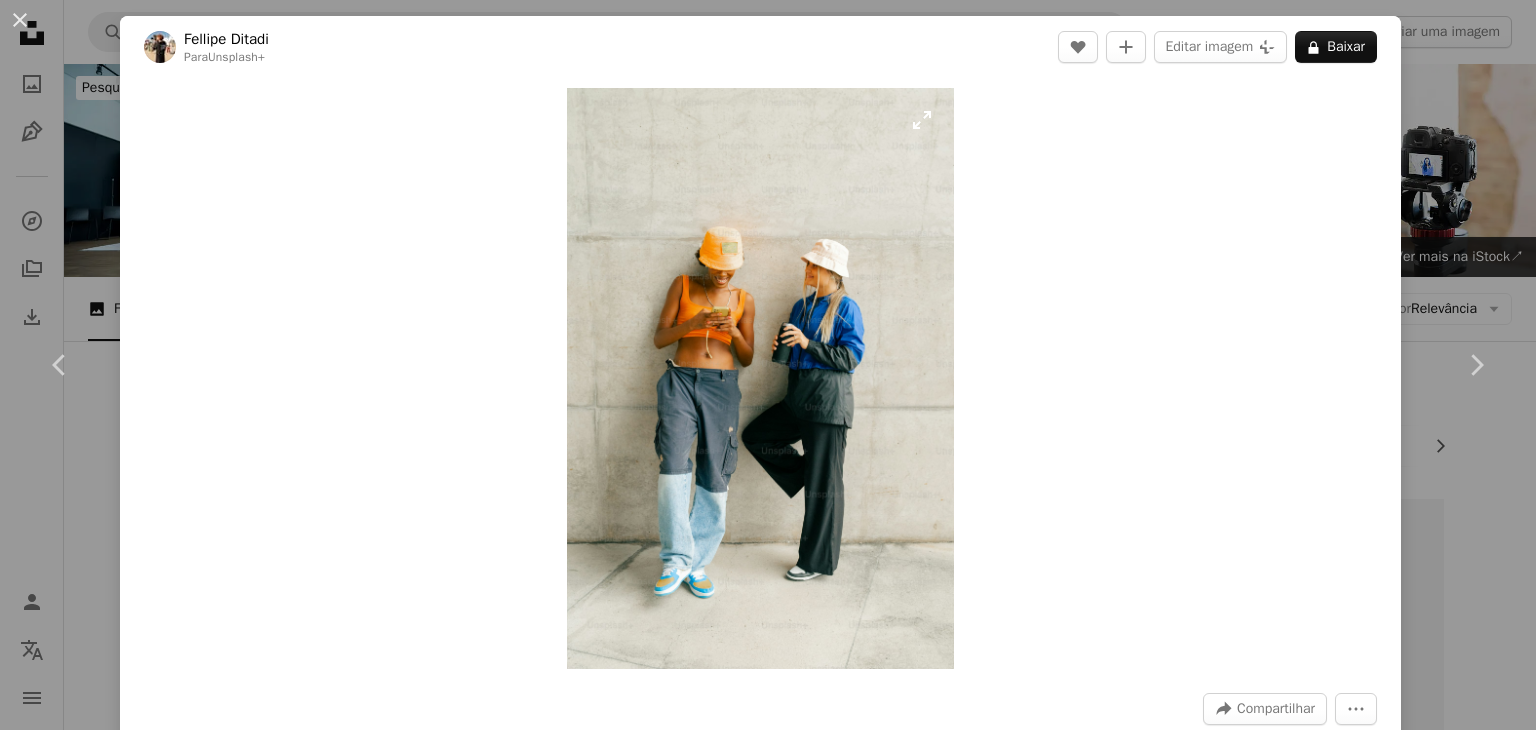 drag, startPoint x: 750, startPoint y: 303, endPoint x: 746, endPoint y: 315, distance: 12.649111 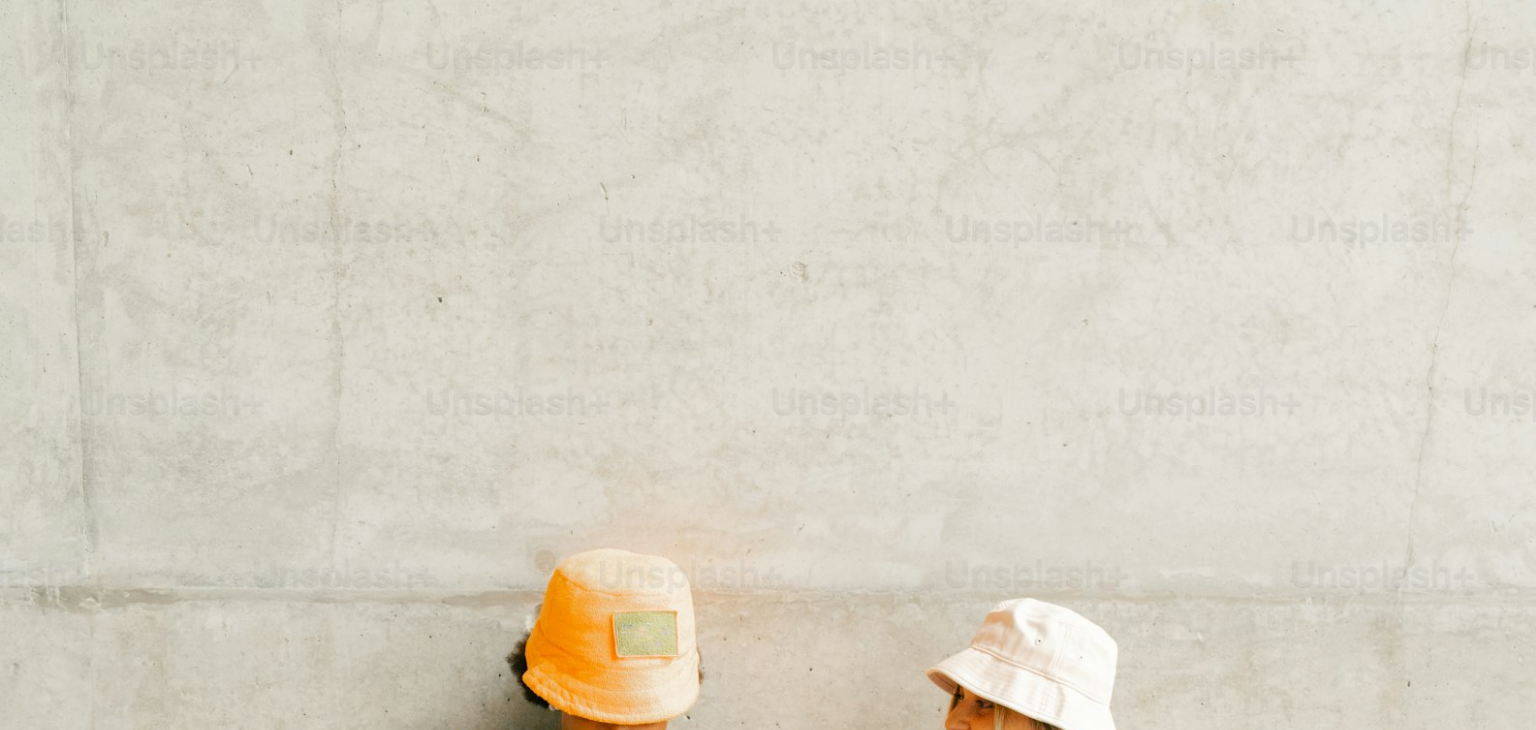 scroll, scrollTop: 766, scrollLeft: 0, axis: vertical 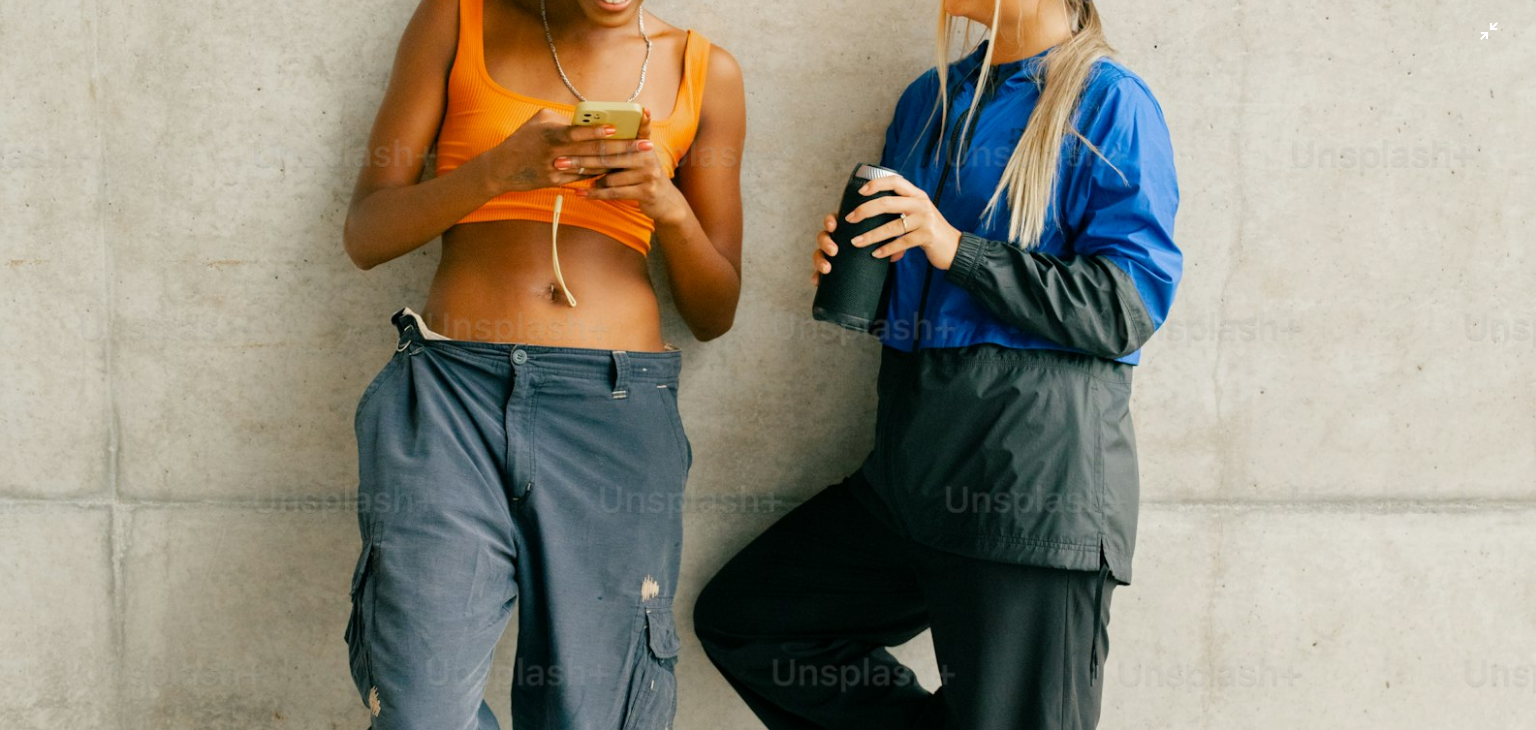 click at bounding box center (768, 386) 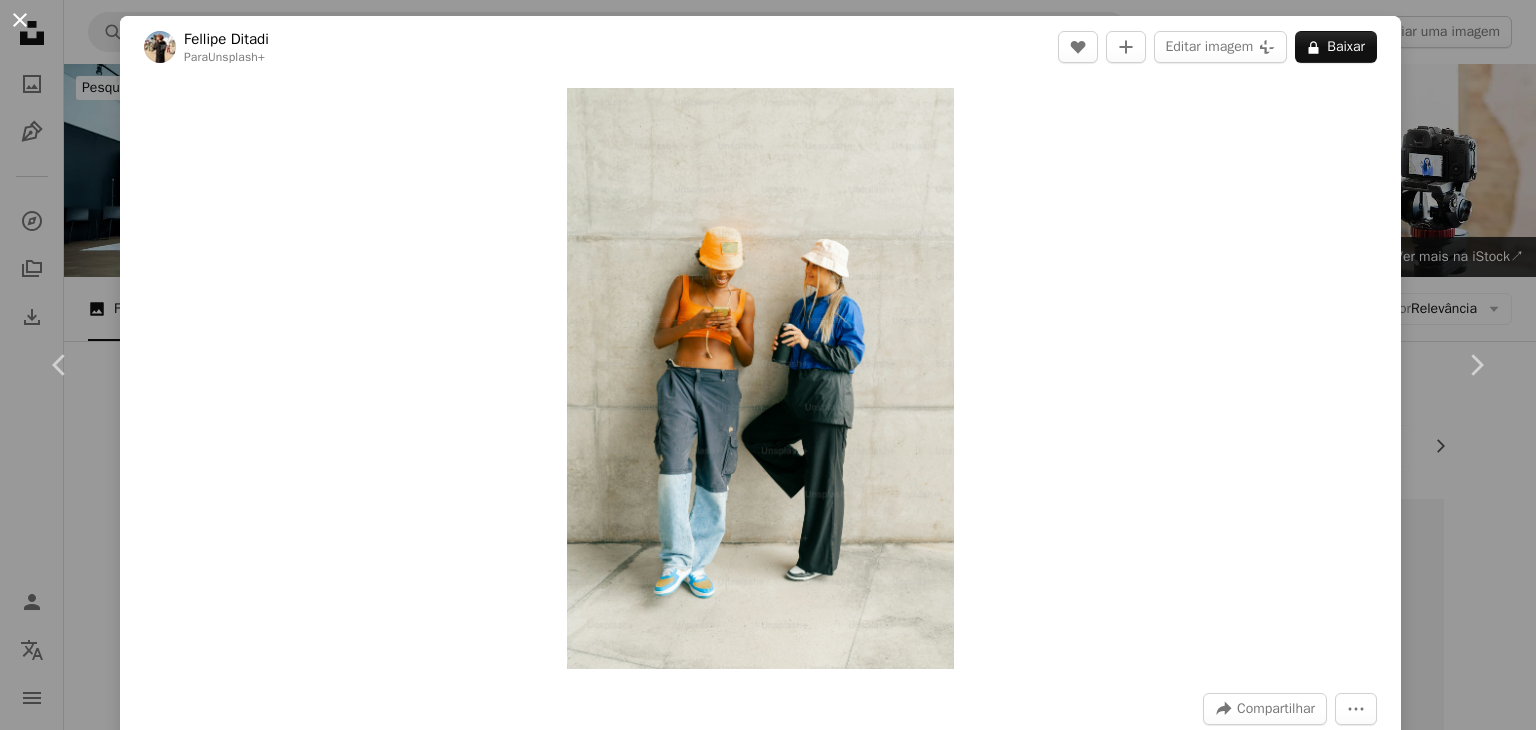 click on "An X shape" at bounding box center [20, 20] 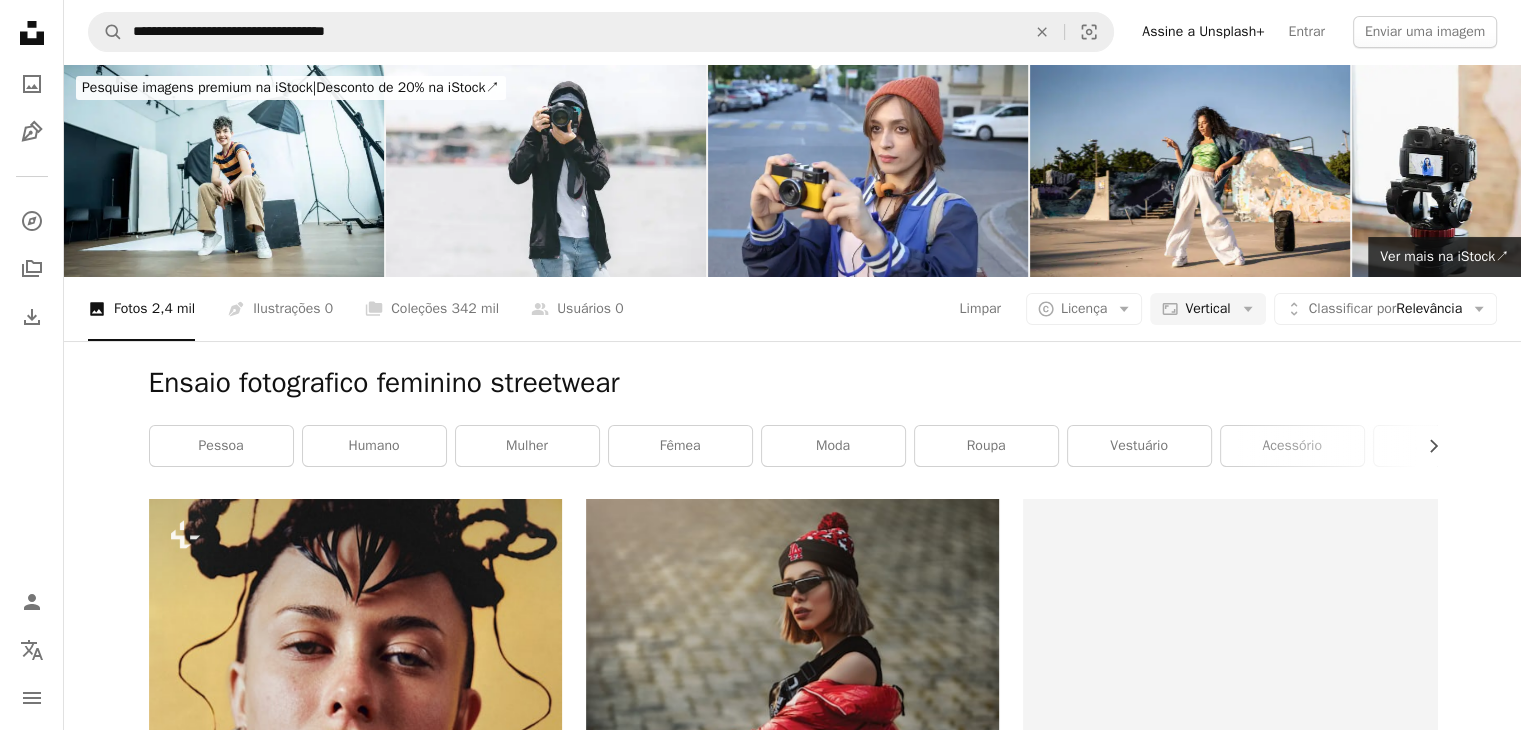scroll, scrollTop: 55900, scrollLeft: 0, axis: vertical 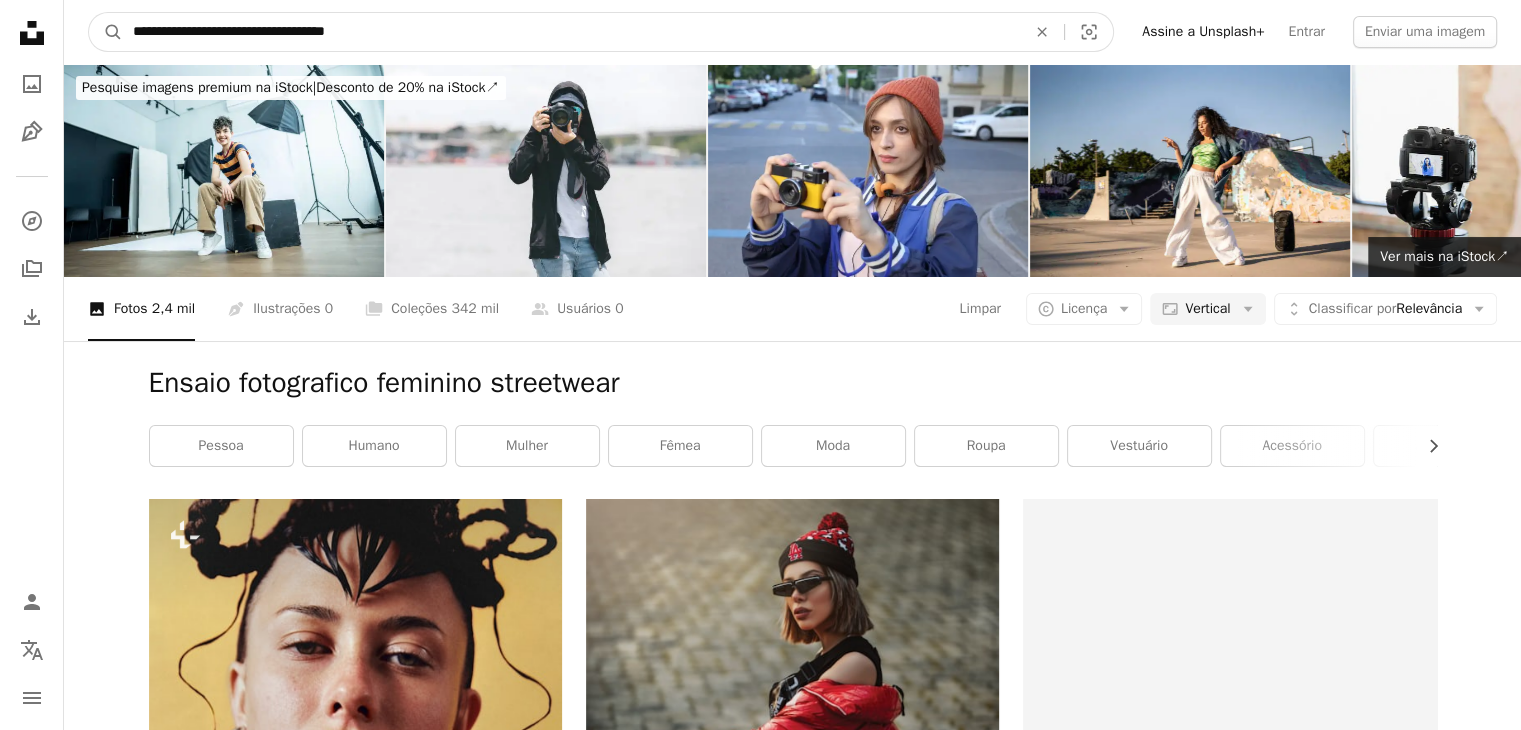 click on "**********" at bounding box center [571, 32] 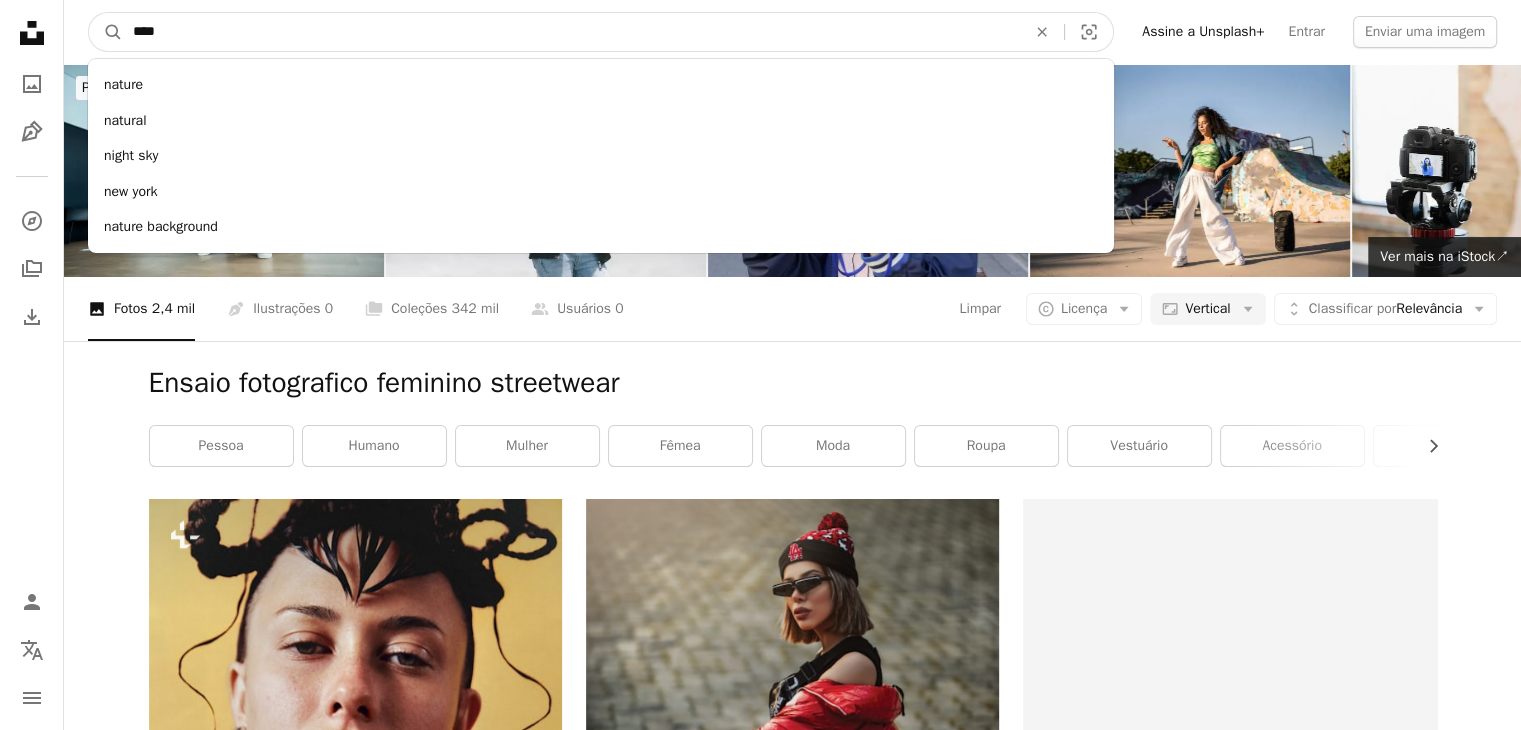 type on "****" 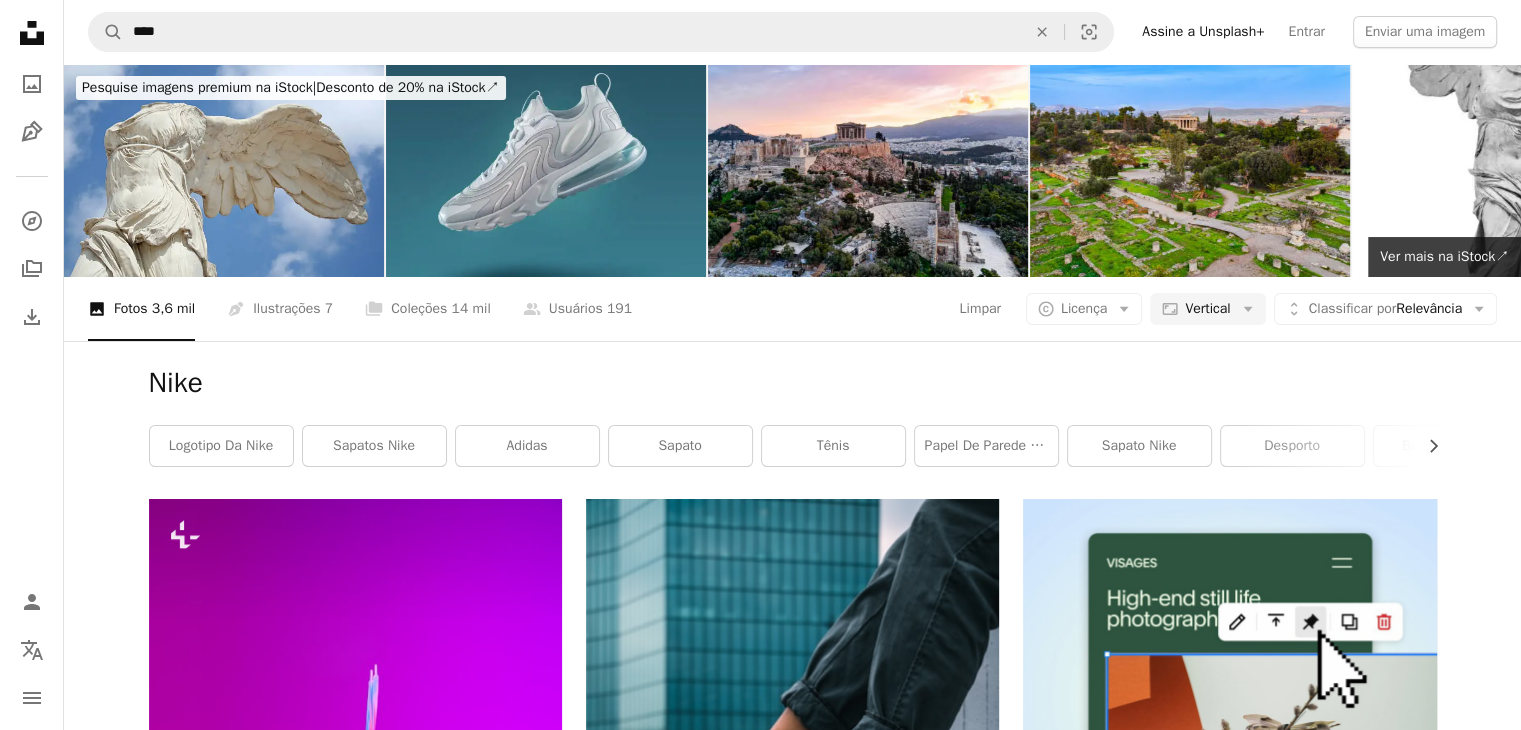 scroll, scrollTop: 4800, scrollLeft: 0, axis: vertical 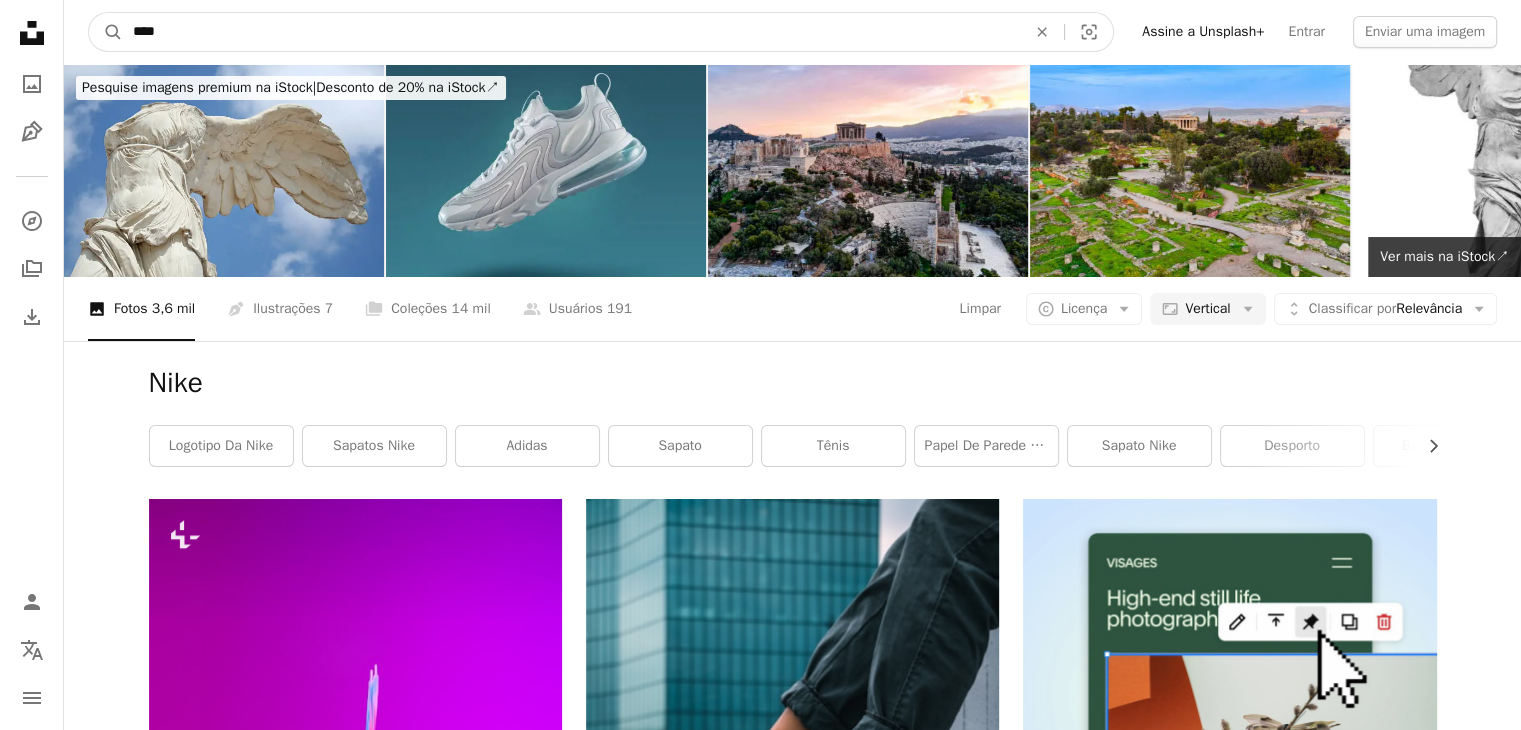 click on "****" at bounding box center [571, 32] 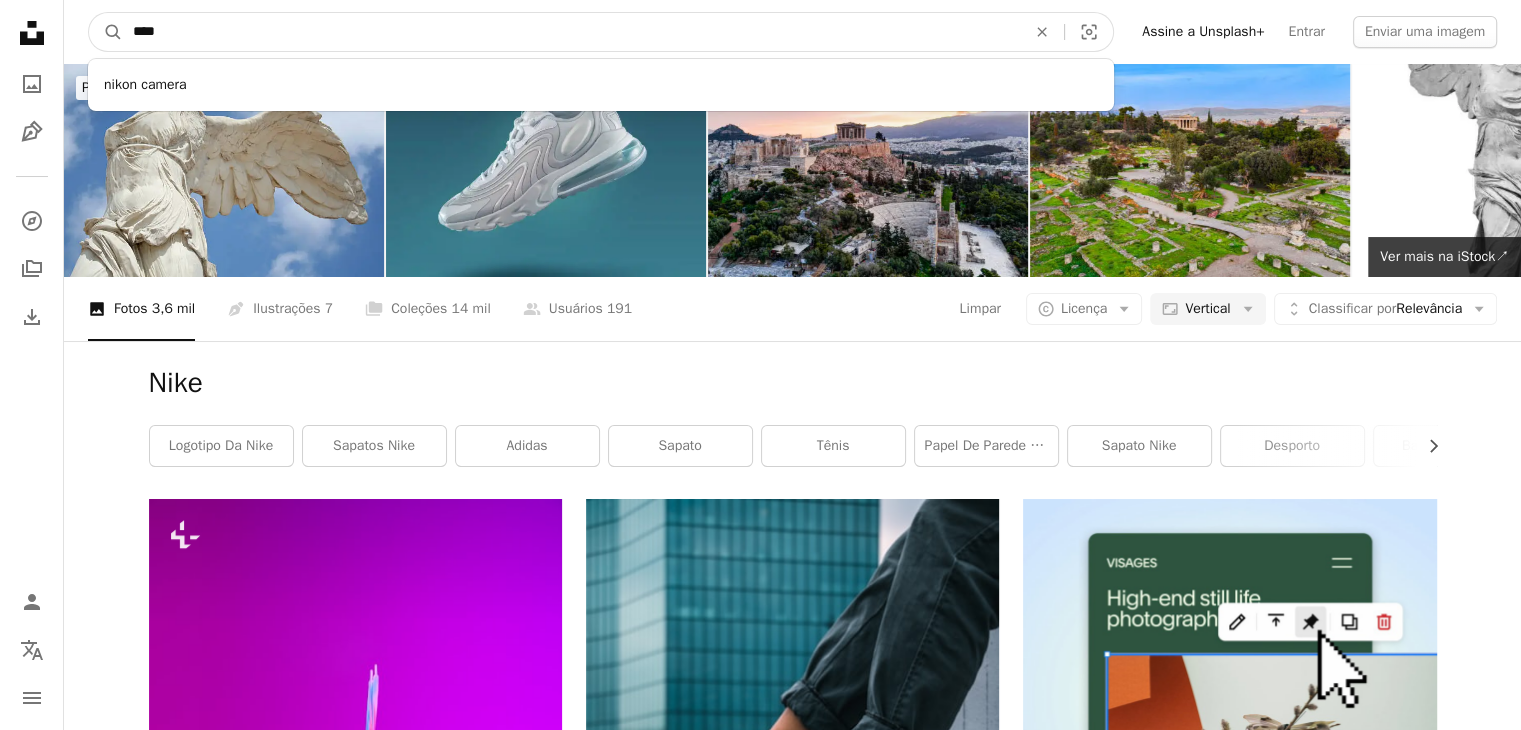 click on "****" at bounding box center [571, 32] 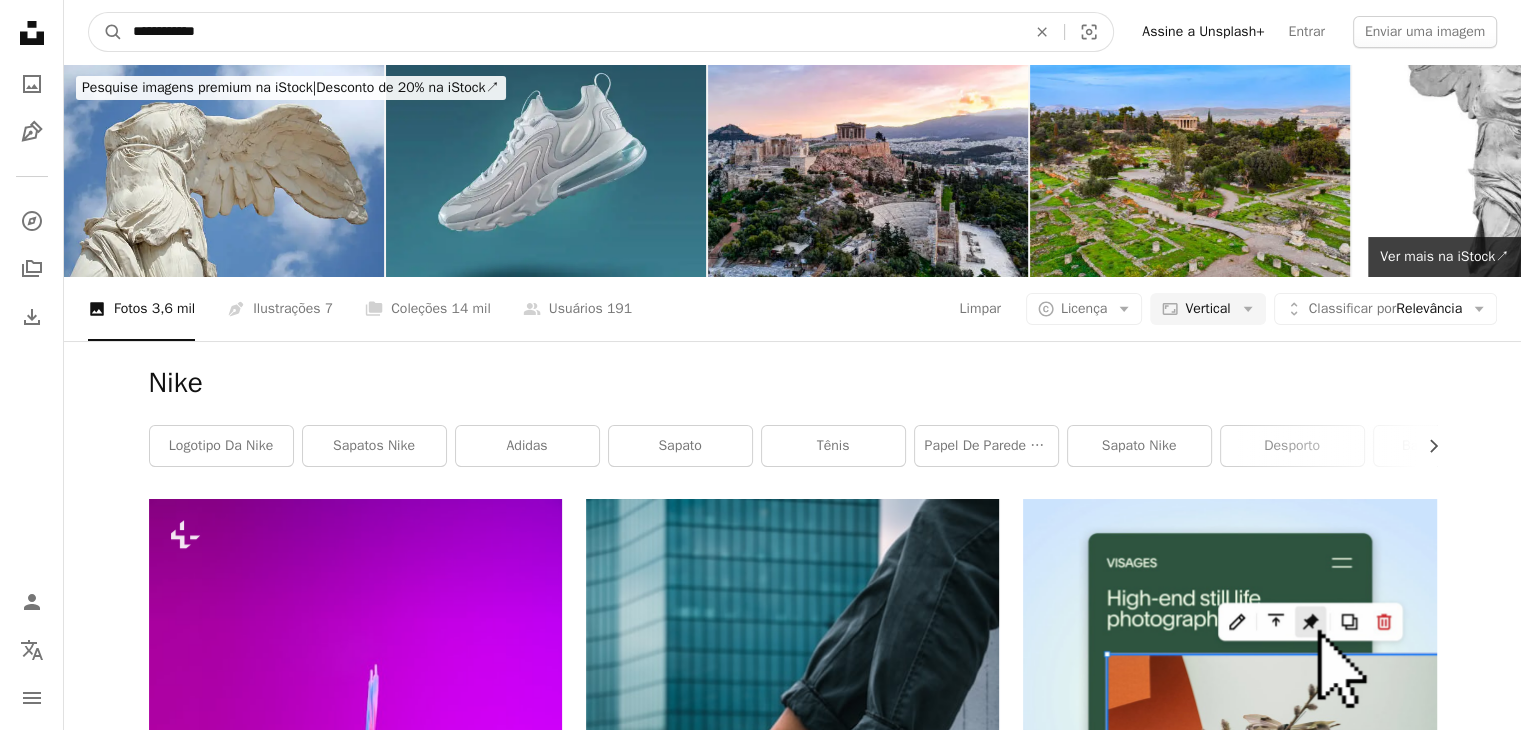 type on "**********" 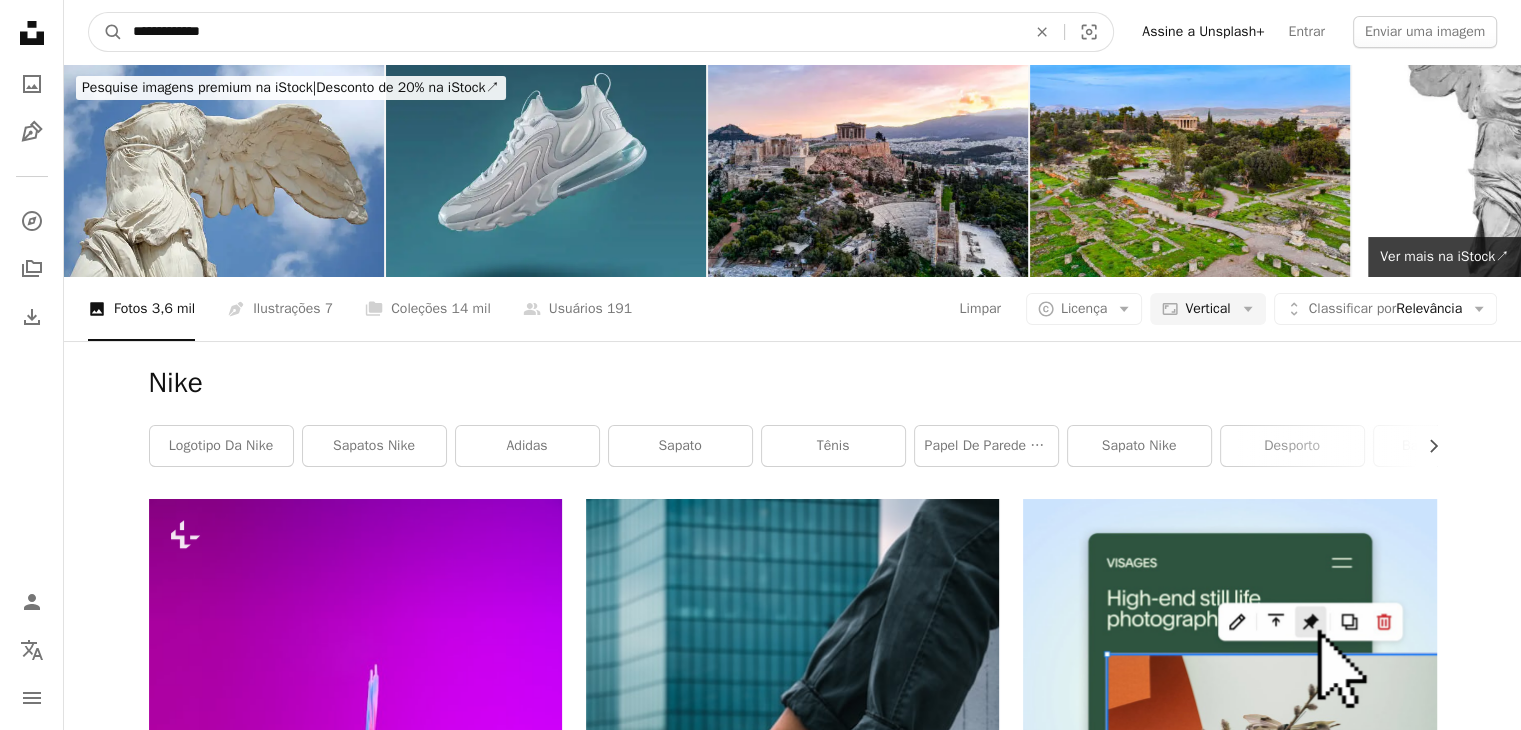 click on "A magnifying glass" at bounding box center (106, 32) 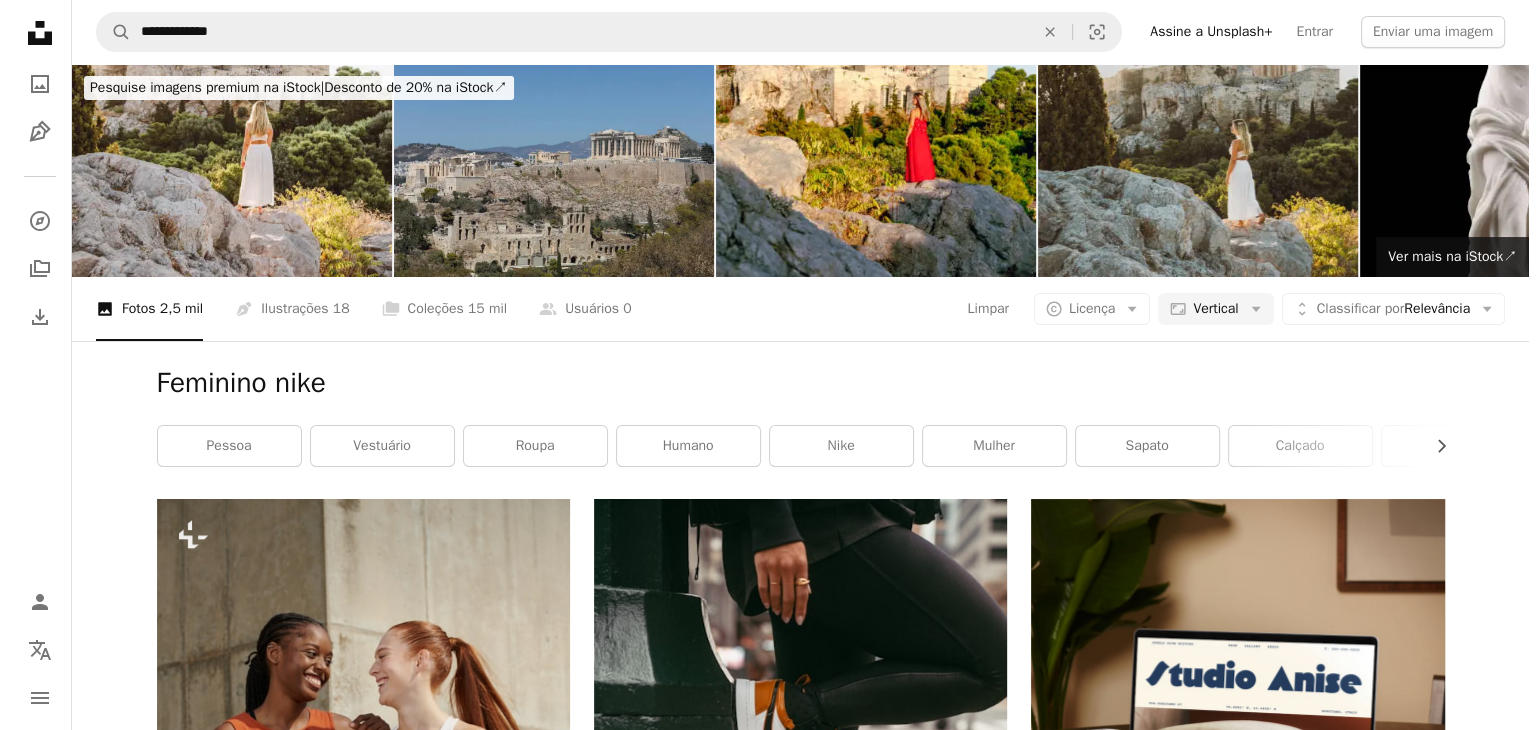 scroll, scrollTop: 3100, scrollLeft: 0, axis: vertical 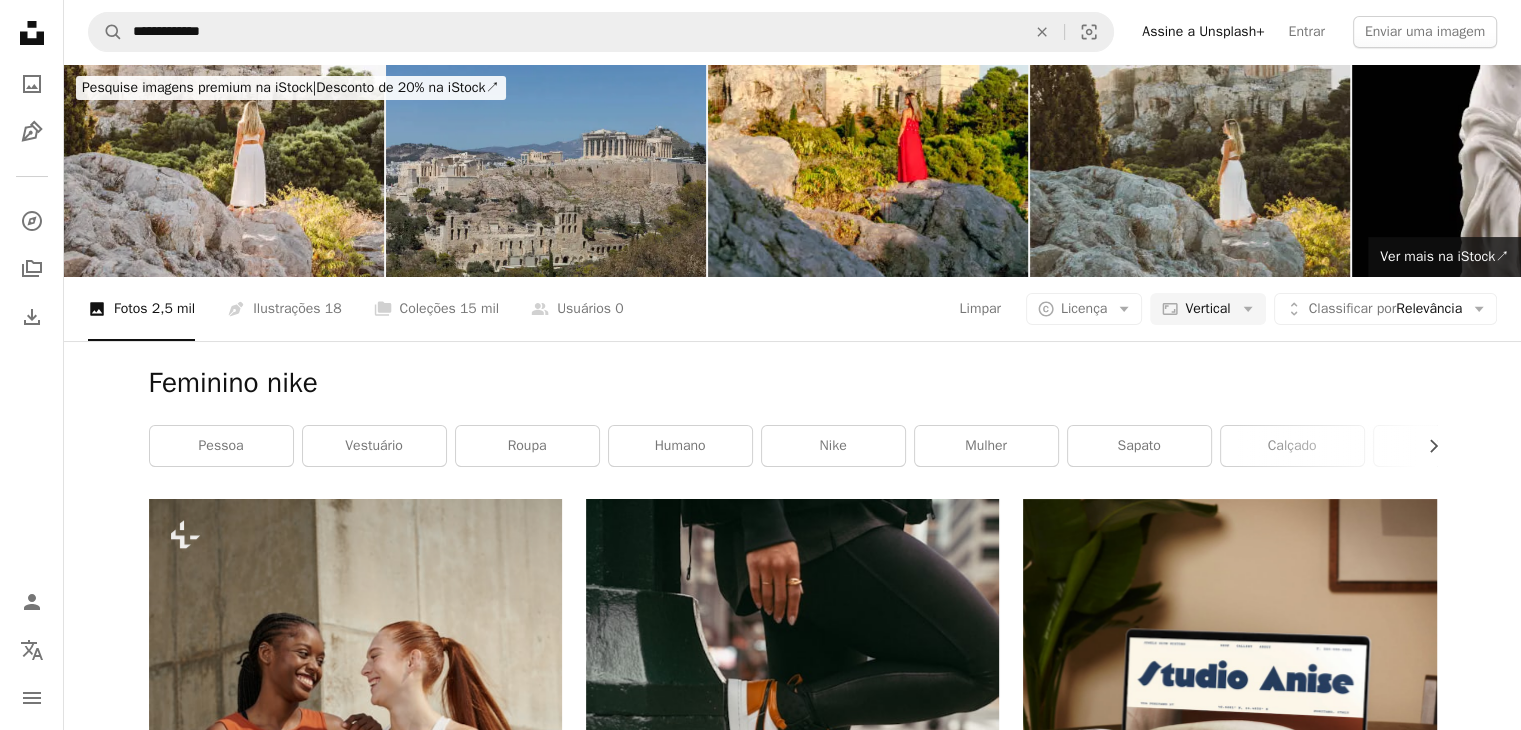 click at bounding box center [1229, 3300] 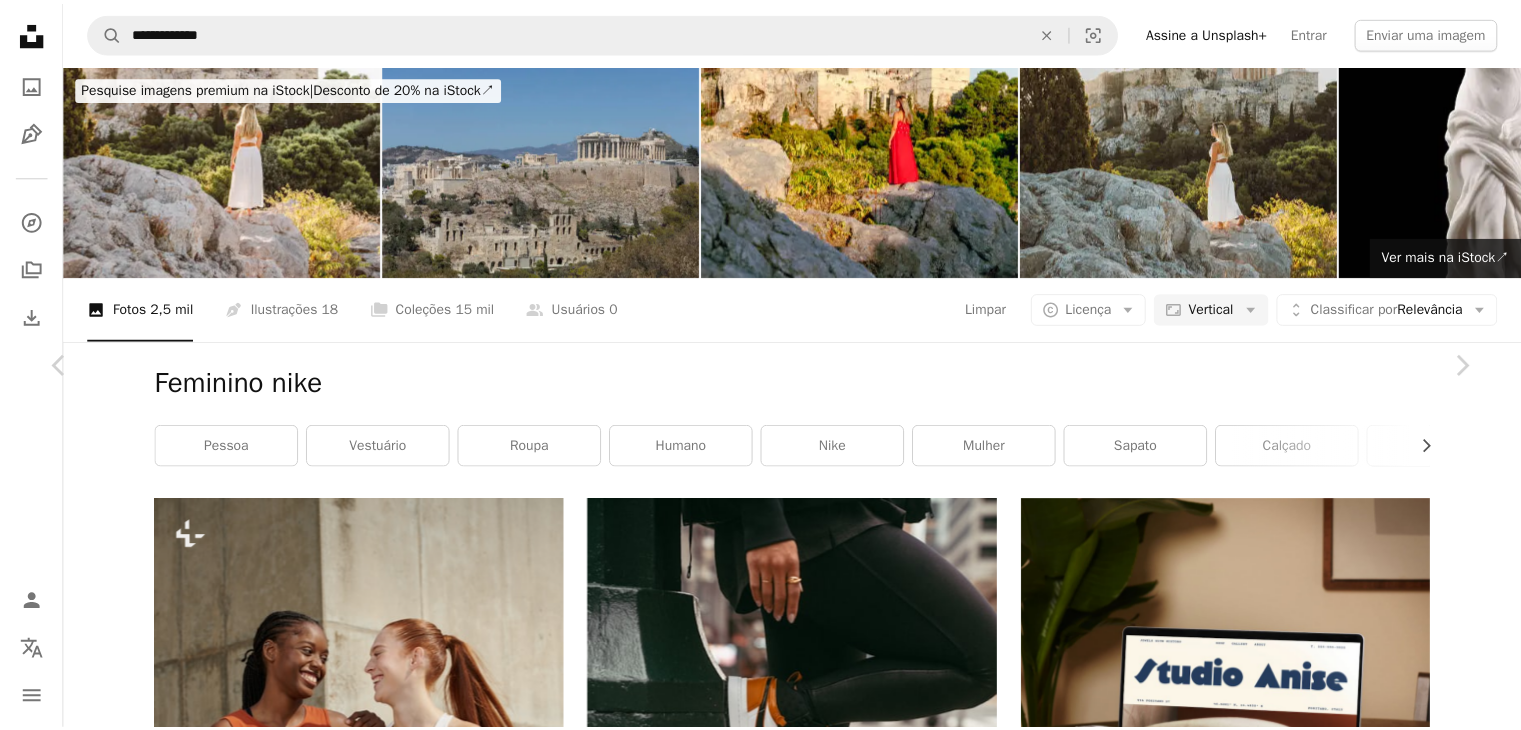 scroll, scrollTop: 2700, scrollLeft: 0, axis: vertical 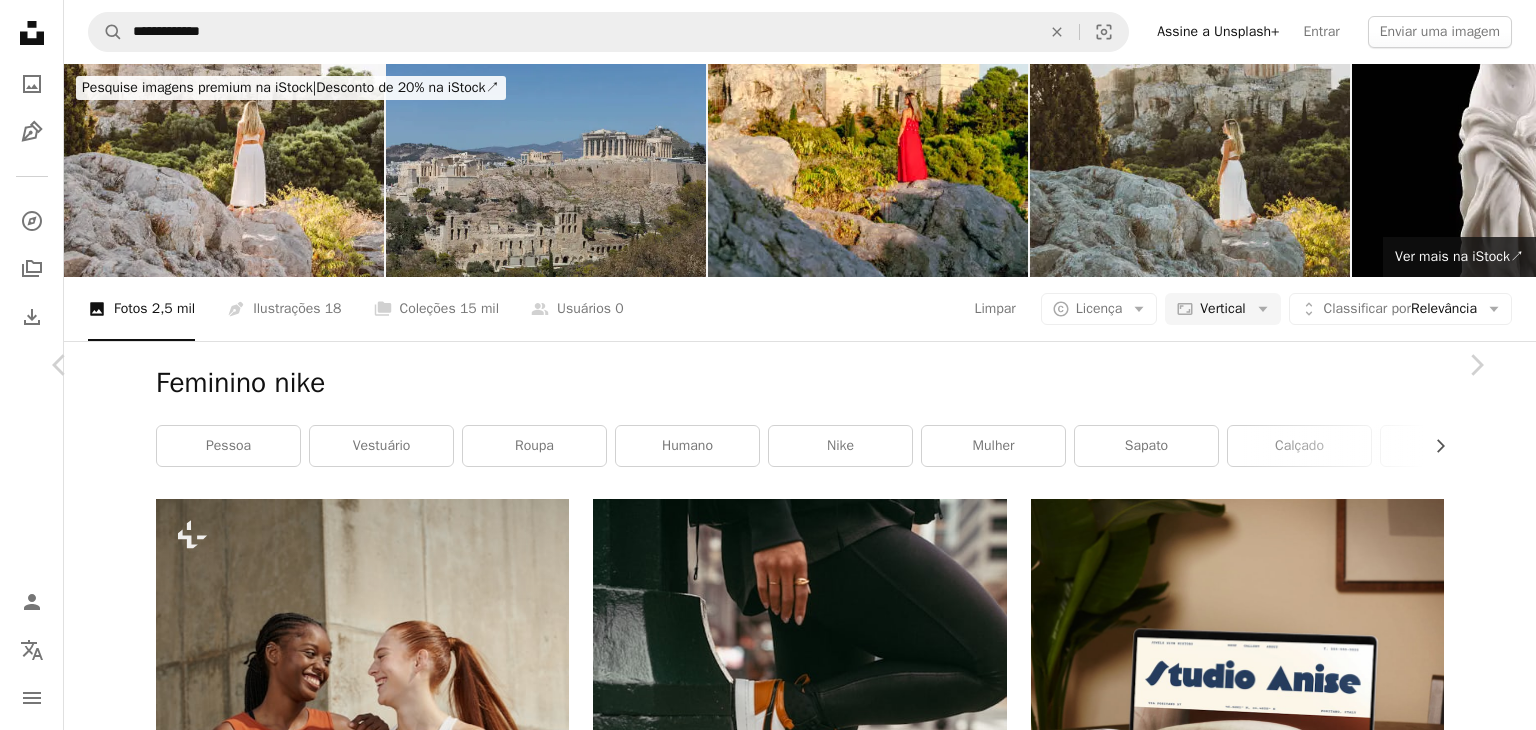 click on "An X shape" at bounding box center [20, 20] 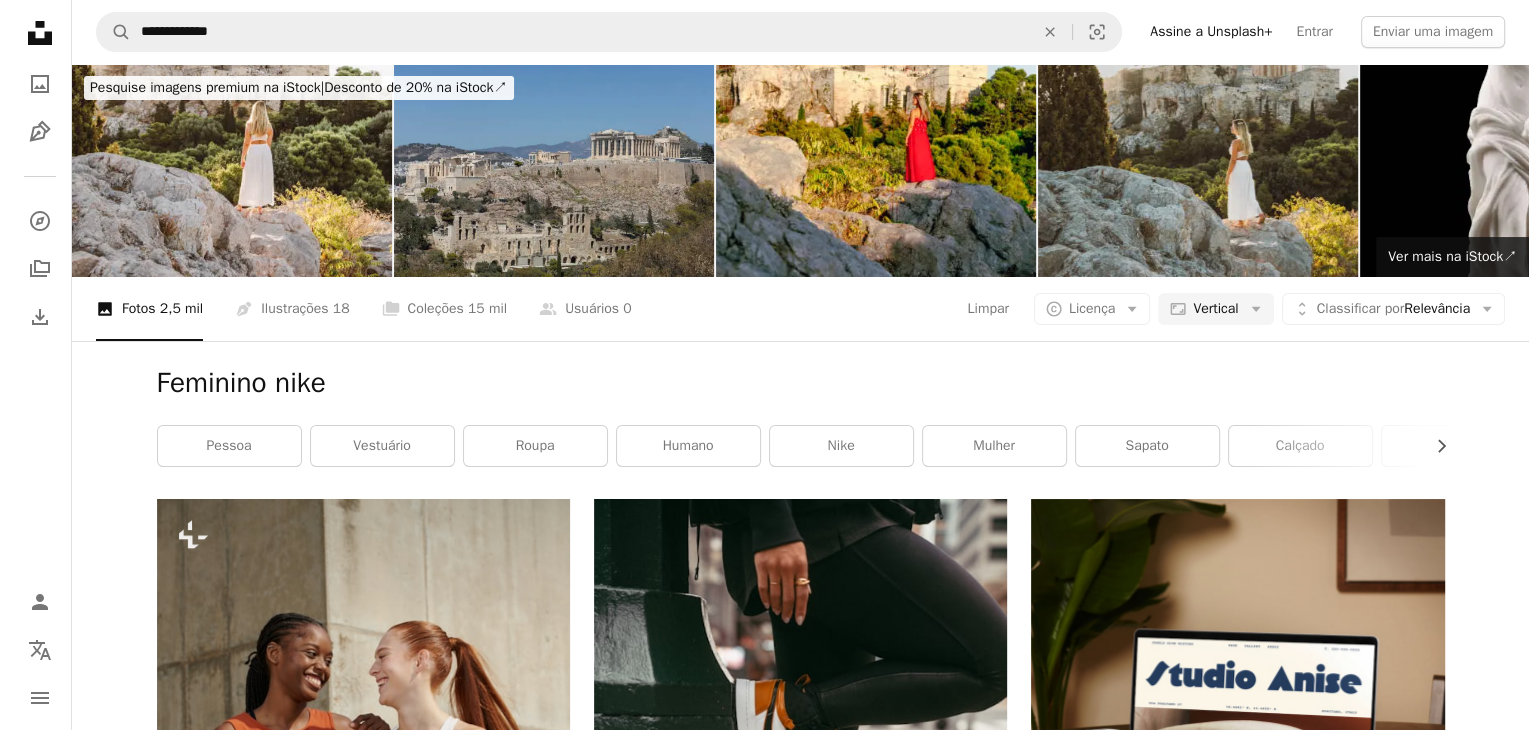 scroll, scrollTop: 3400, scrollLeft: 0, axis: vertical 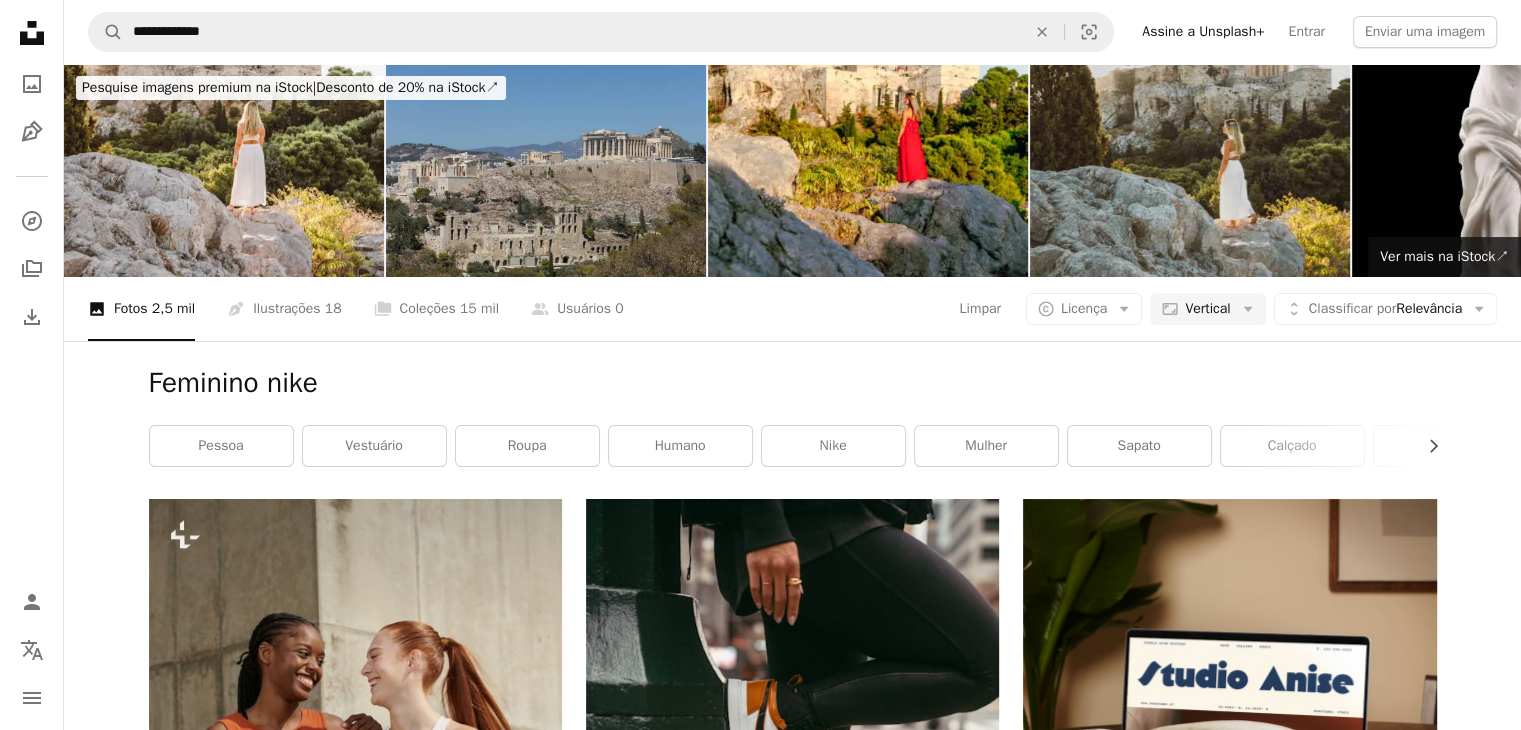 click at bounding box center (792, 3823) 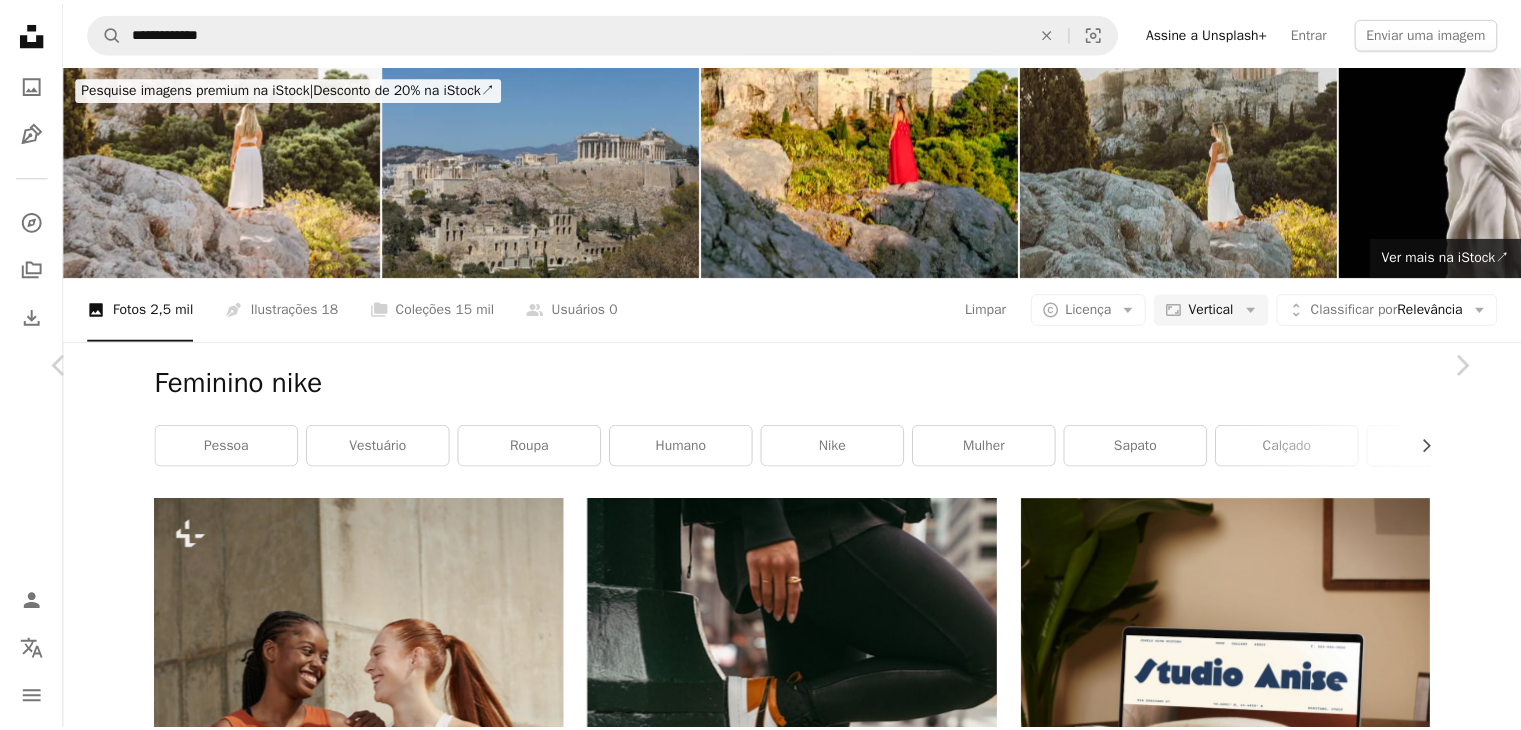 scroll, scrollTop: 2500, scrollLeft: 0, axis: vertical 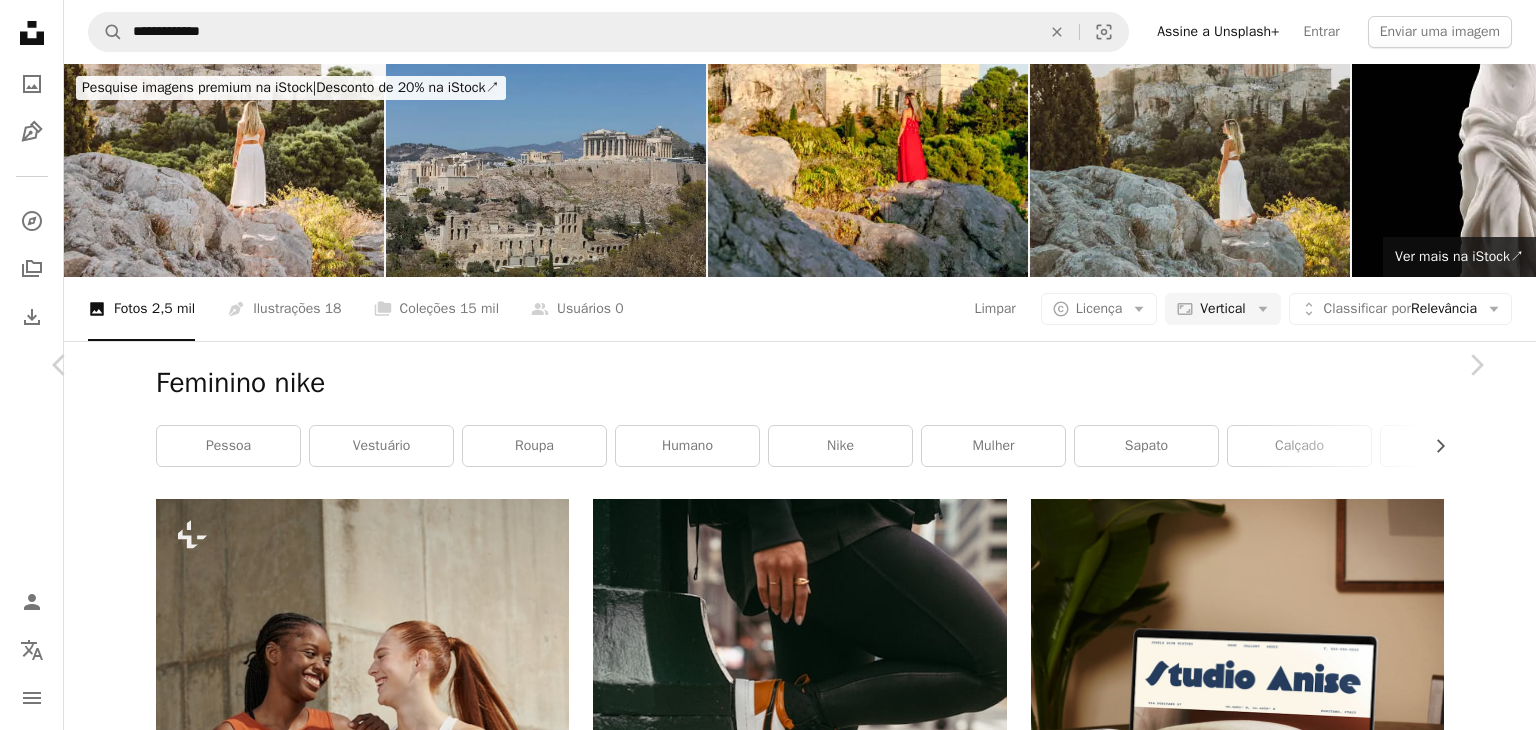 click on "An X shape" at bounding box center [20, 20] 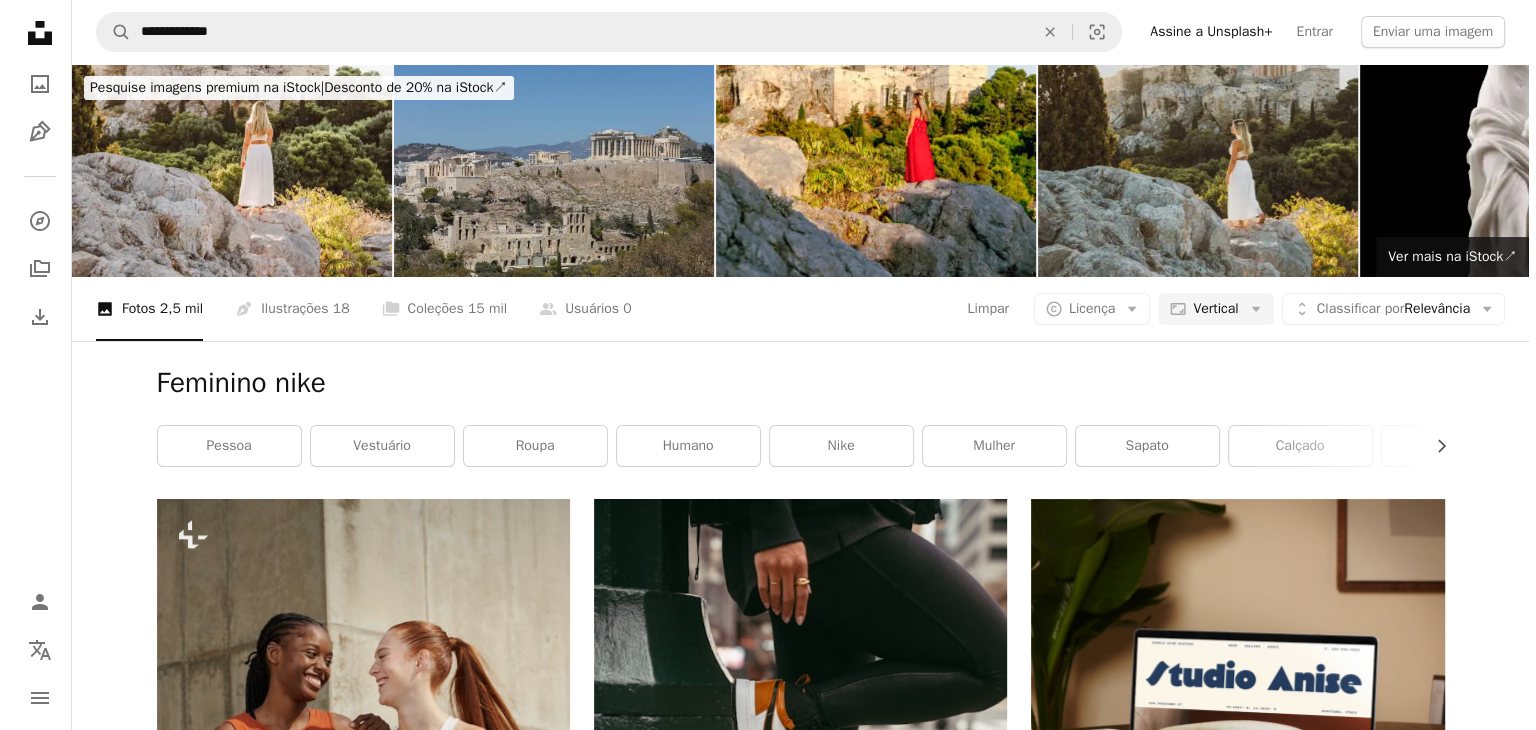 scroll, scrollTop: 7700, scrollLeft: 0, axis: vertical 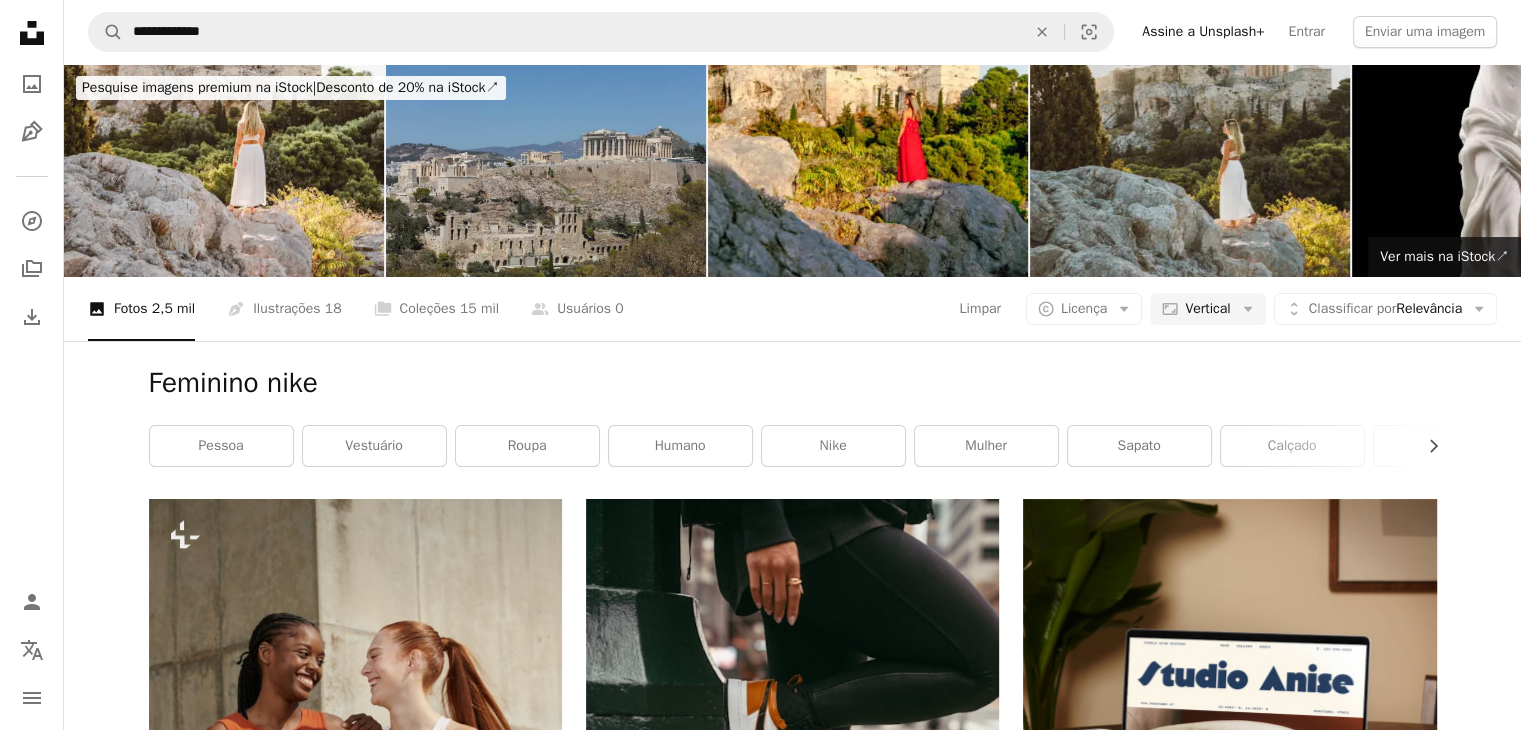 click at bounding box center (355, 7857) 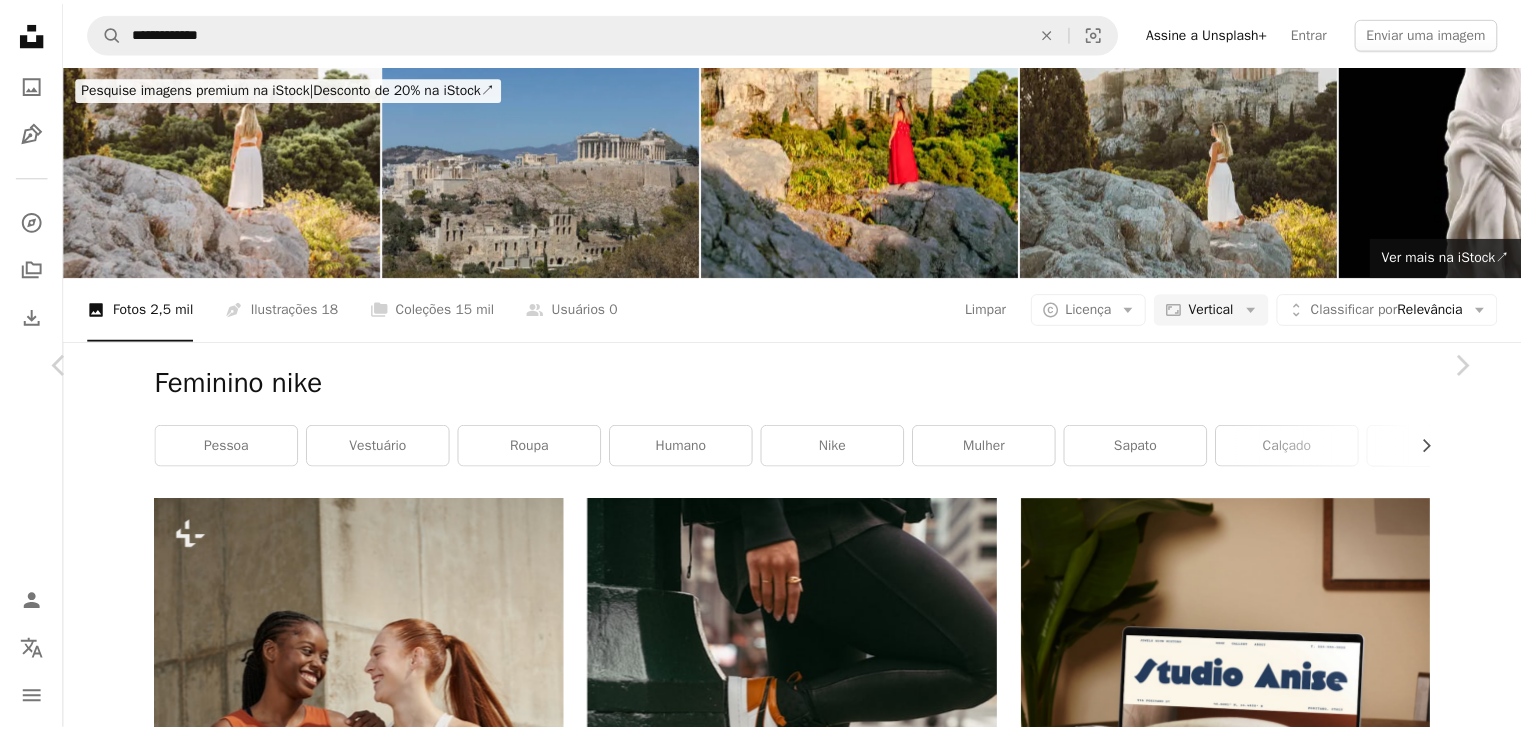 scroll, scrollTop: 5000, scrollLeft: 0, axis: vertical 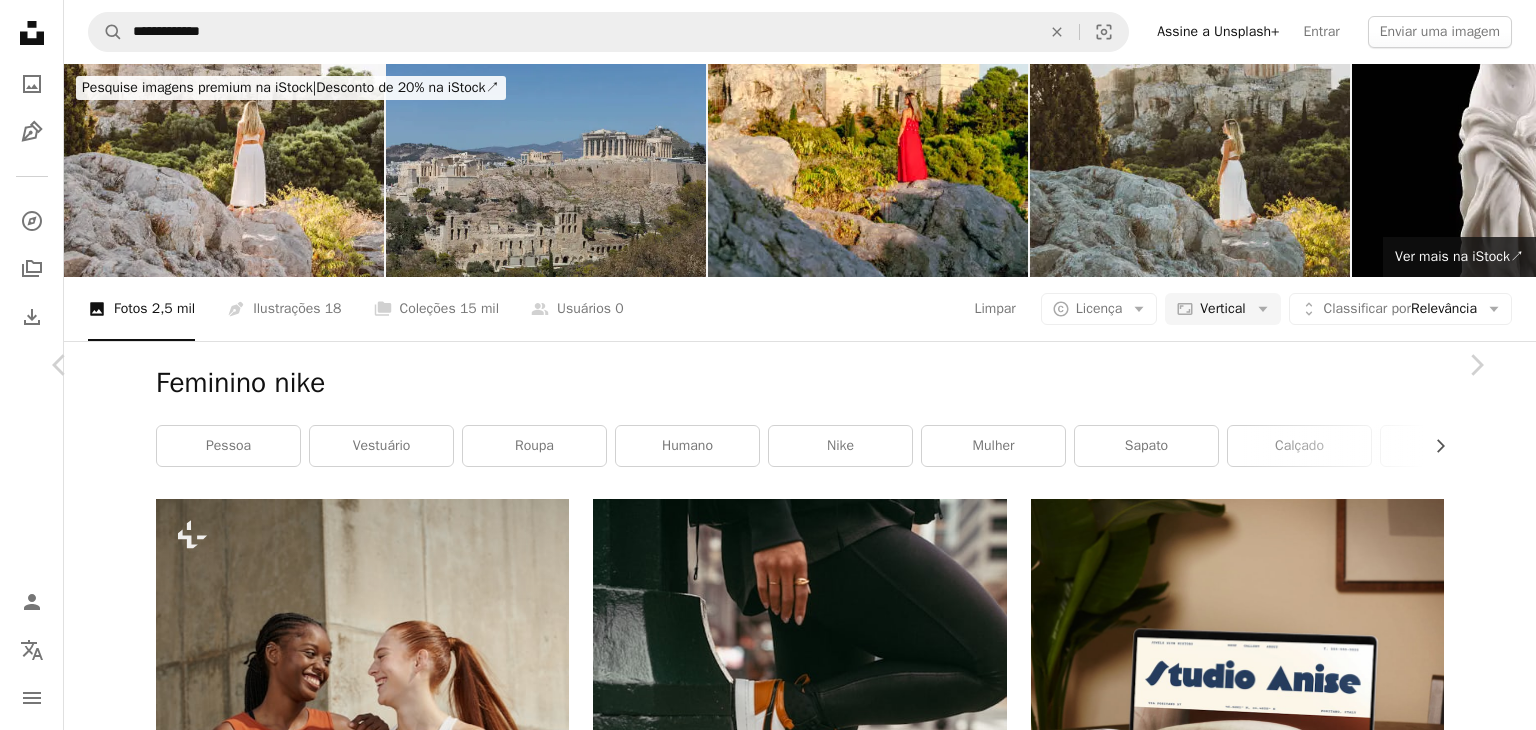click on "An X shape" at bounding box center (20, 20) 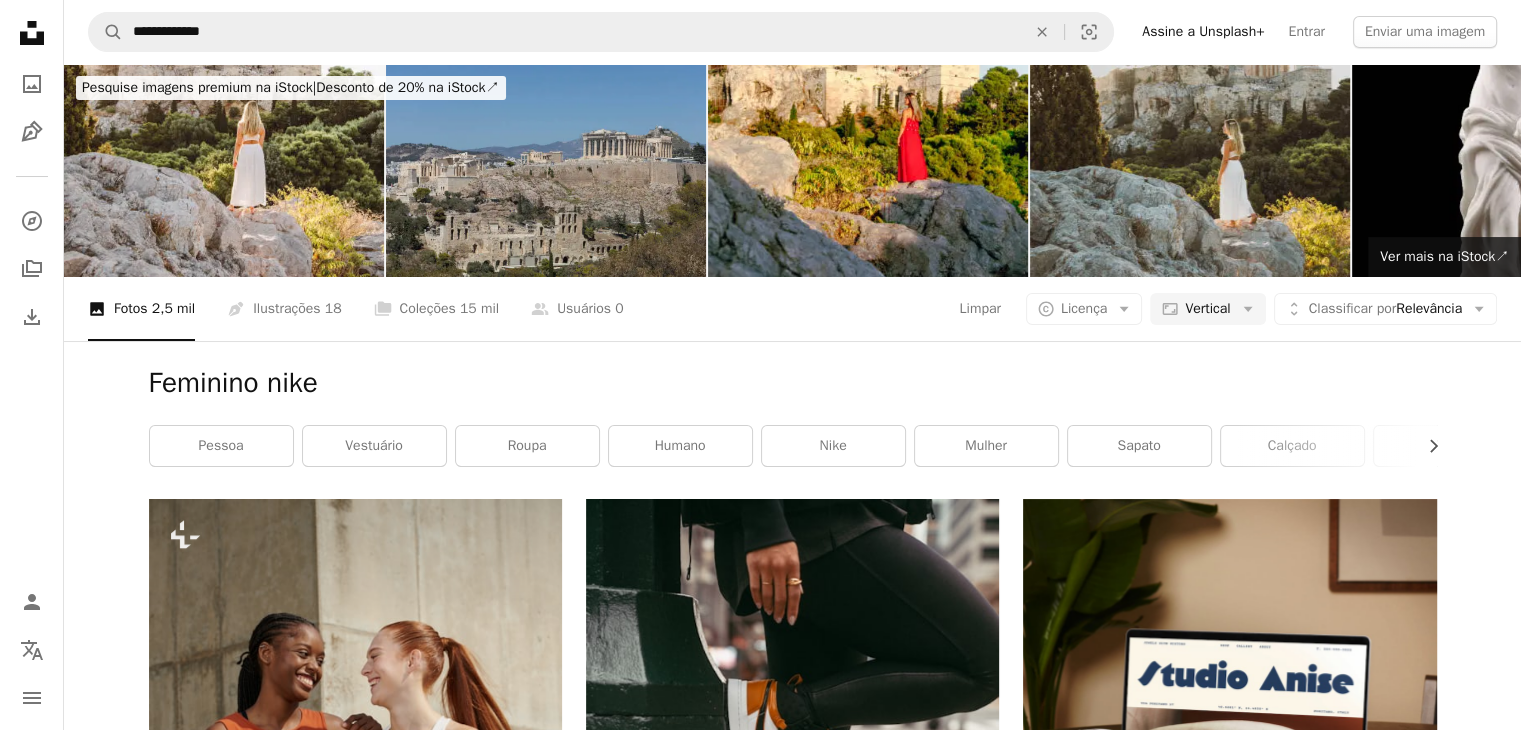 scroll, scrollTop: 9200, scrollLeft: 0, axis: vertical 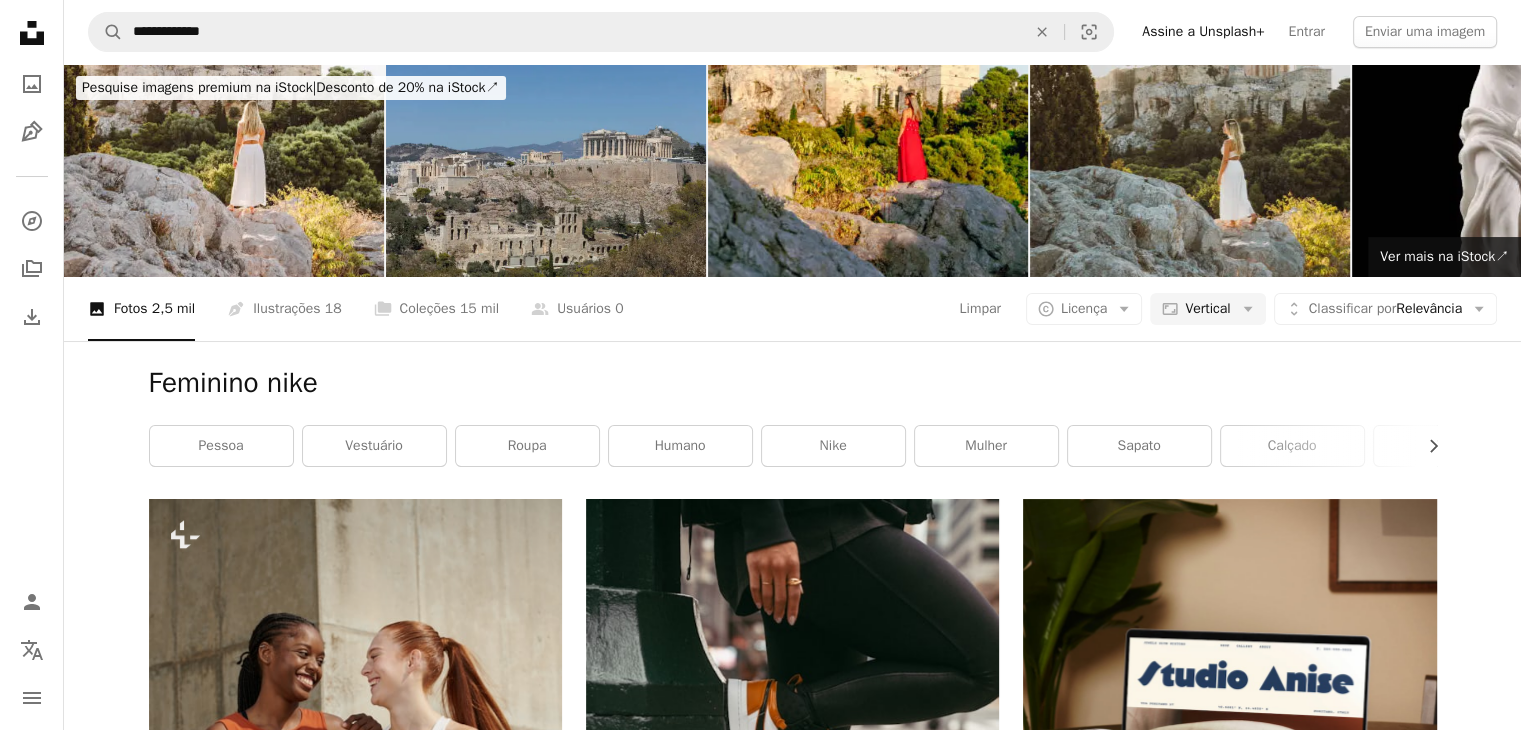 click at bounding box center [792, 10237] 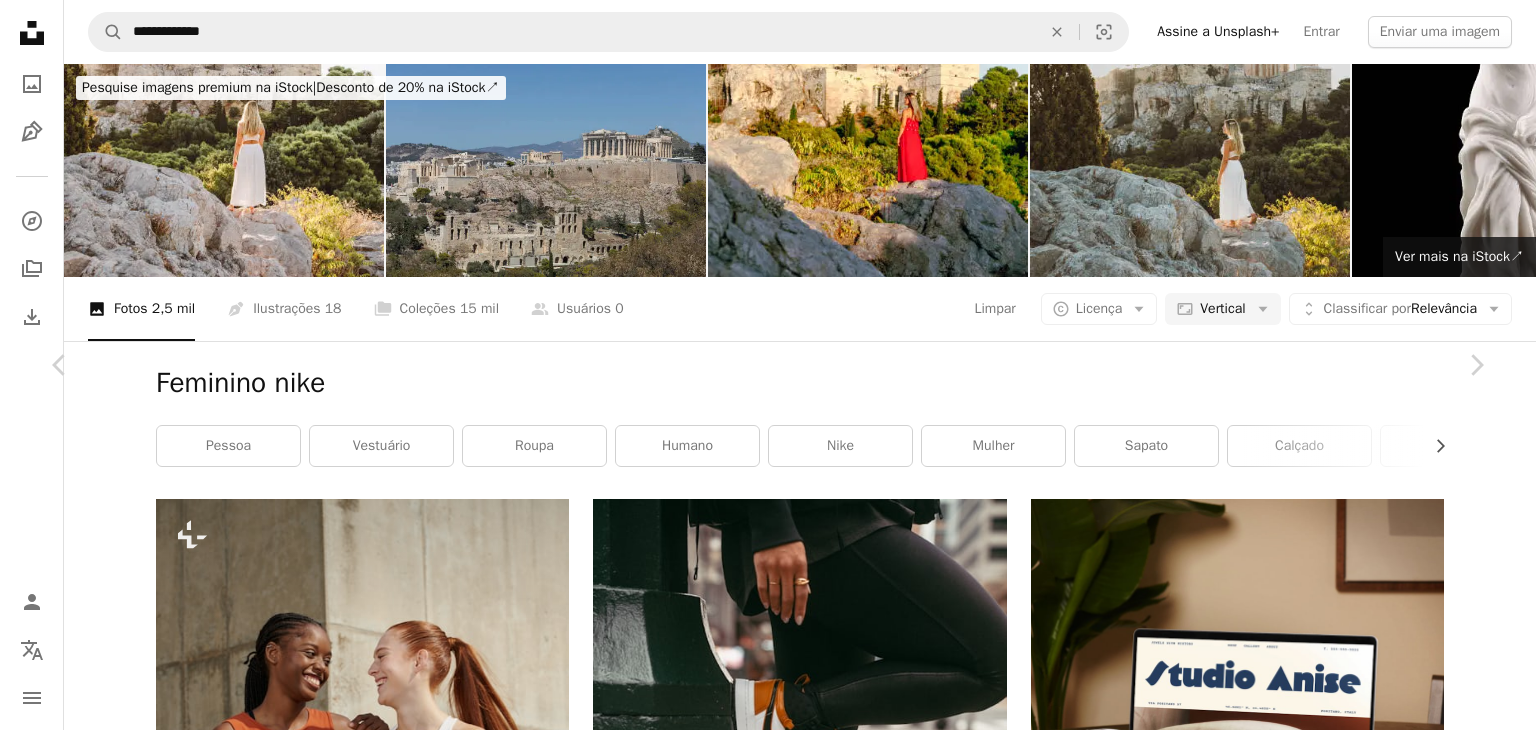click on "Baixar gratuitamente" at bounding box center (1266, 14347) 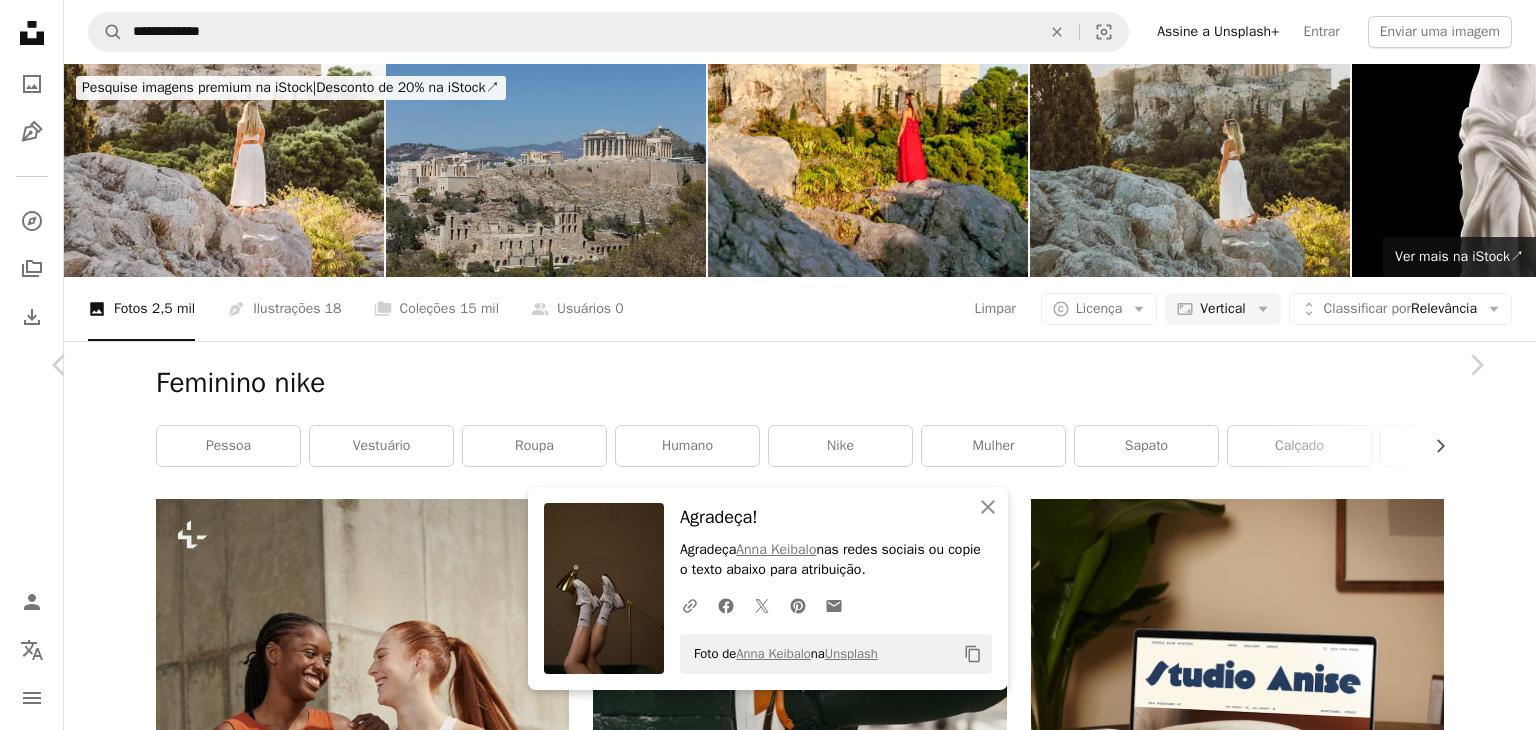click on "An X shape" at bounding box center [20, 20] 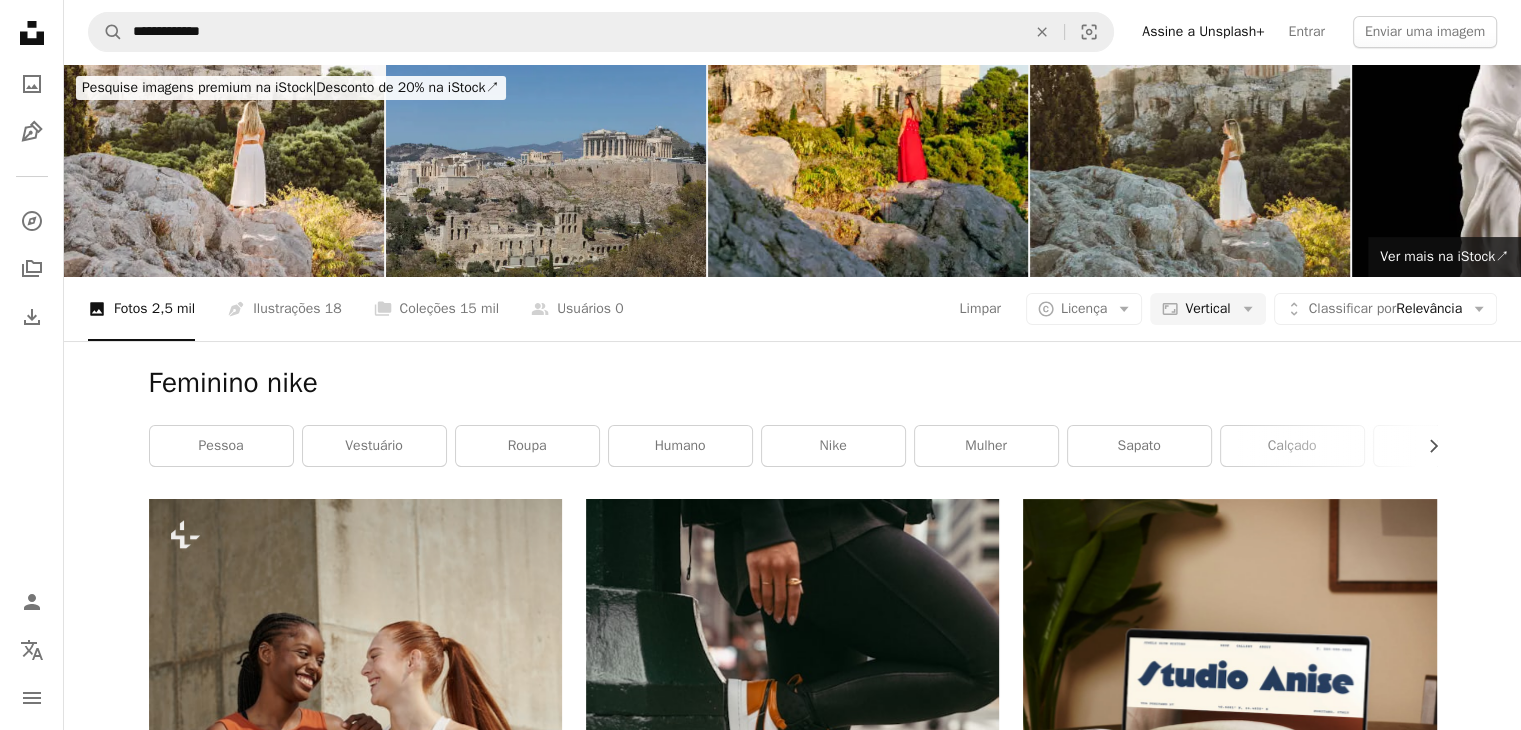 scroll, scrollTop: 19100, scrollLeft: 0, axis: vertical 